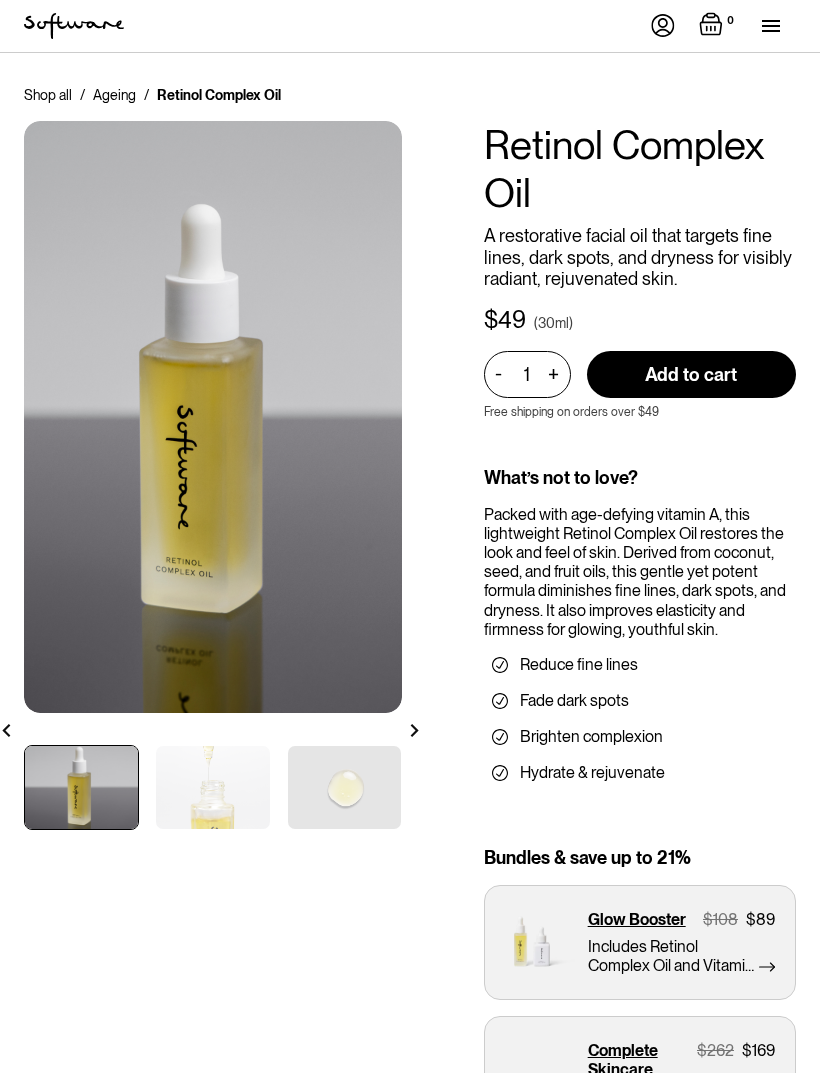 scroll, scrollTop: 0, scrollLeft: 0, axis: both 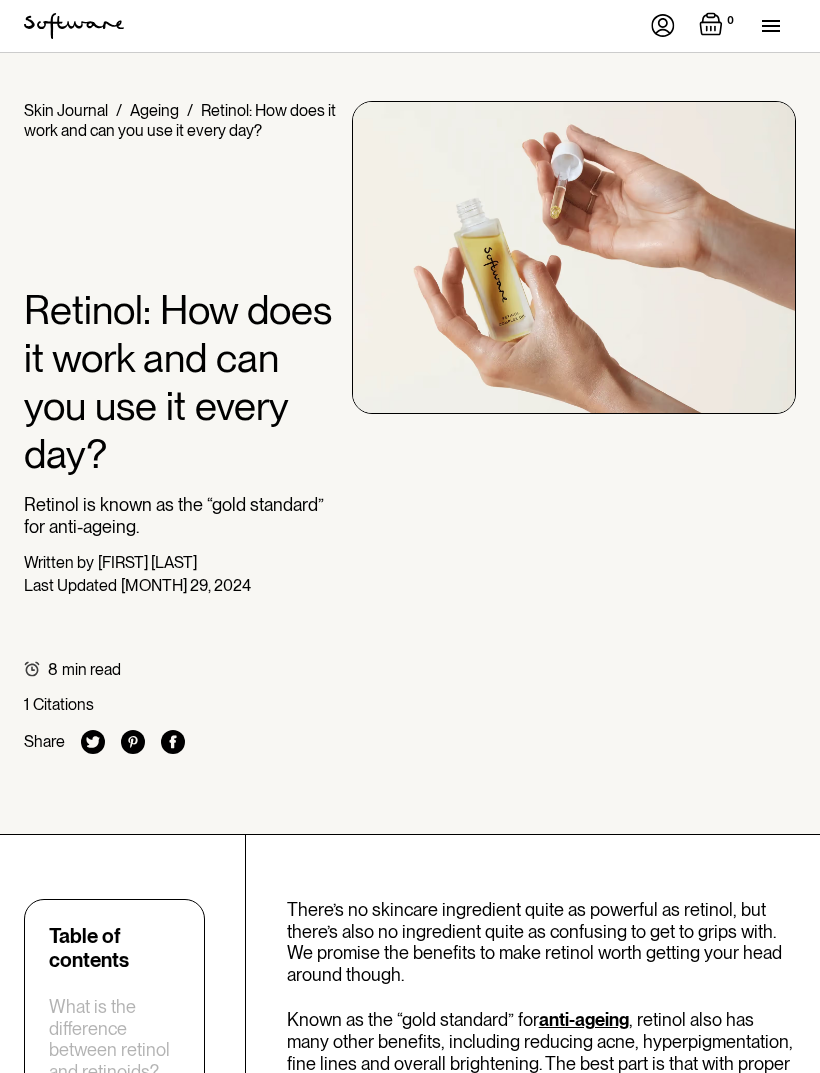 click at bounding box center [779, 26] 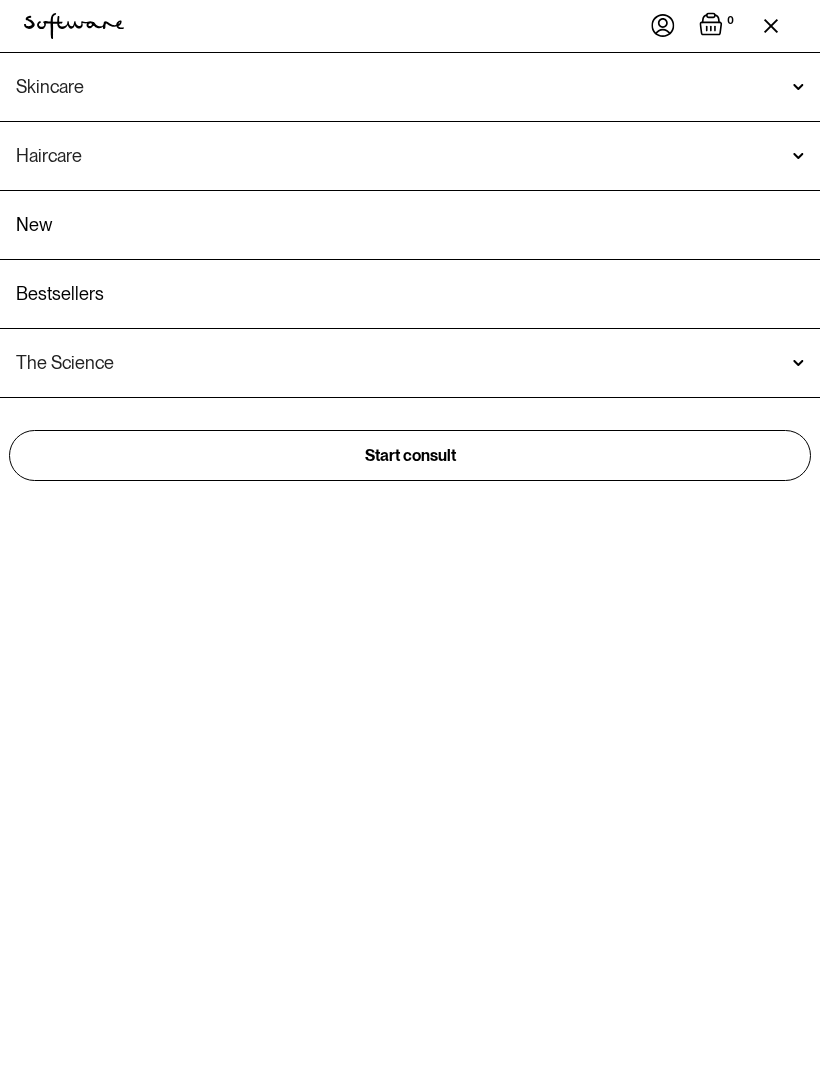 click at bounding box center [798, 87] 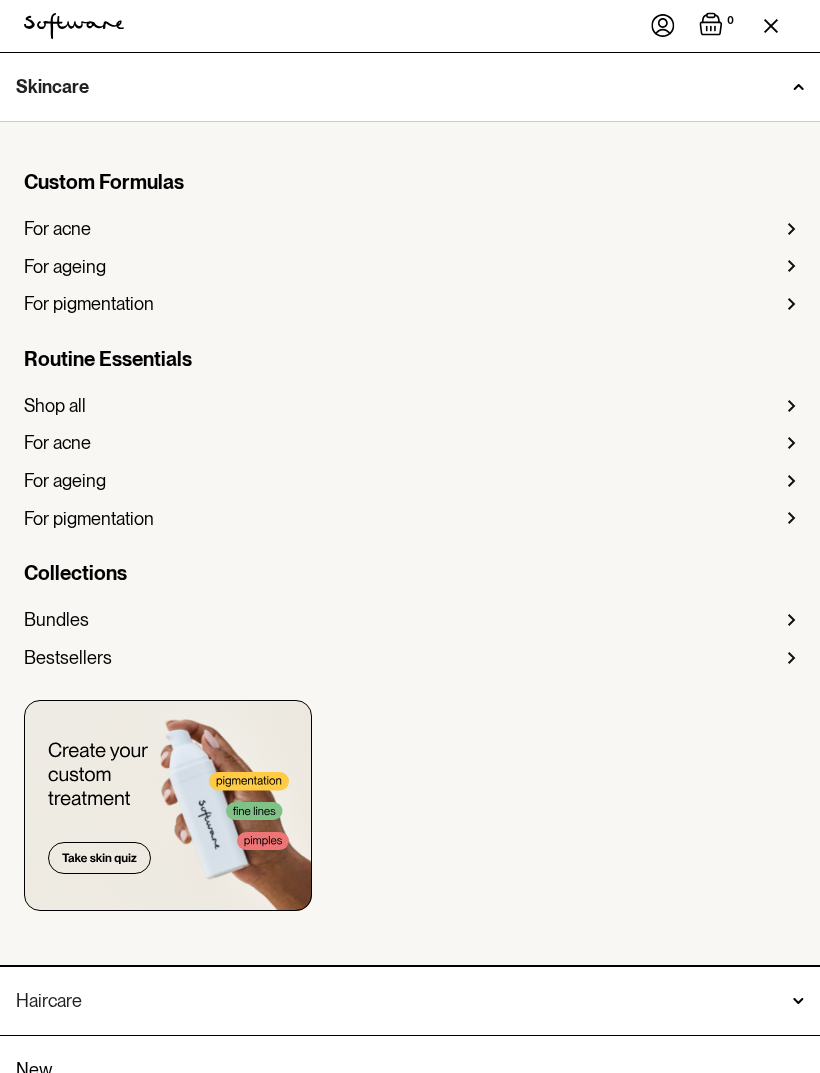click at bounding box center [791, 304] 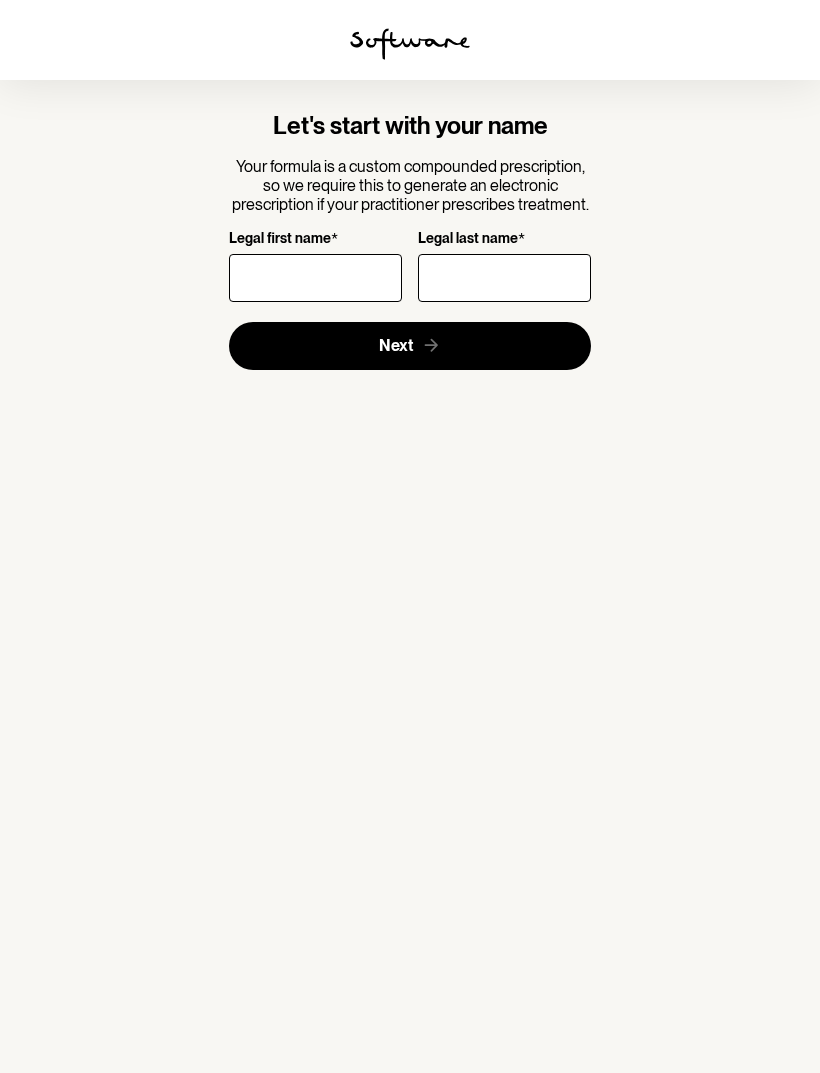 scroll, scrollTop: 0, scrollLeft: 0, axis: both 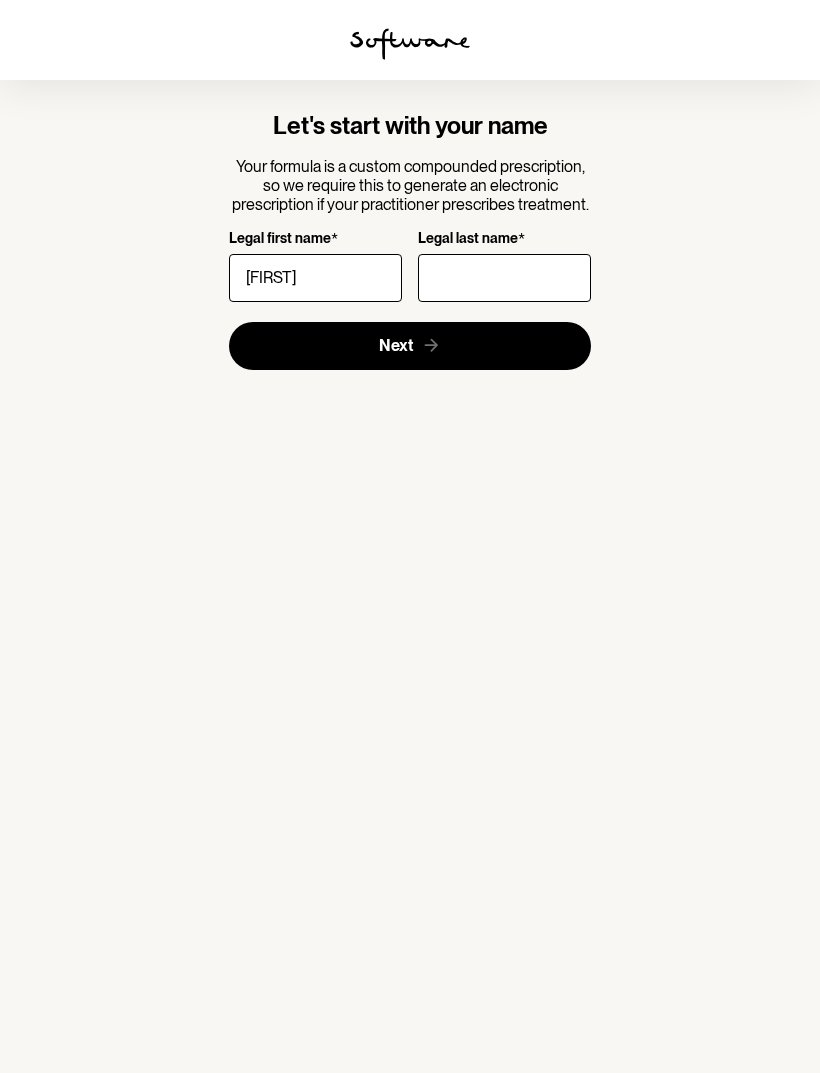 type on "Michelle" 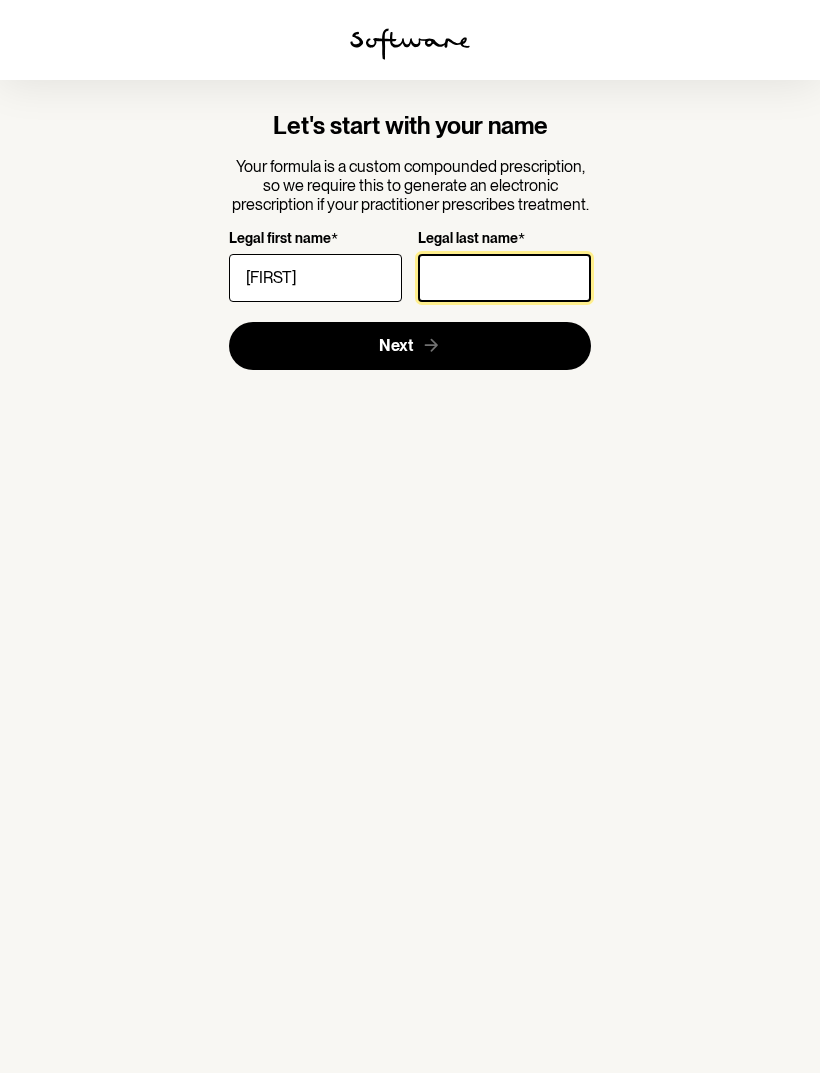 click on "Legal last name *" at bounding box center (504, 278) 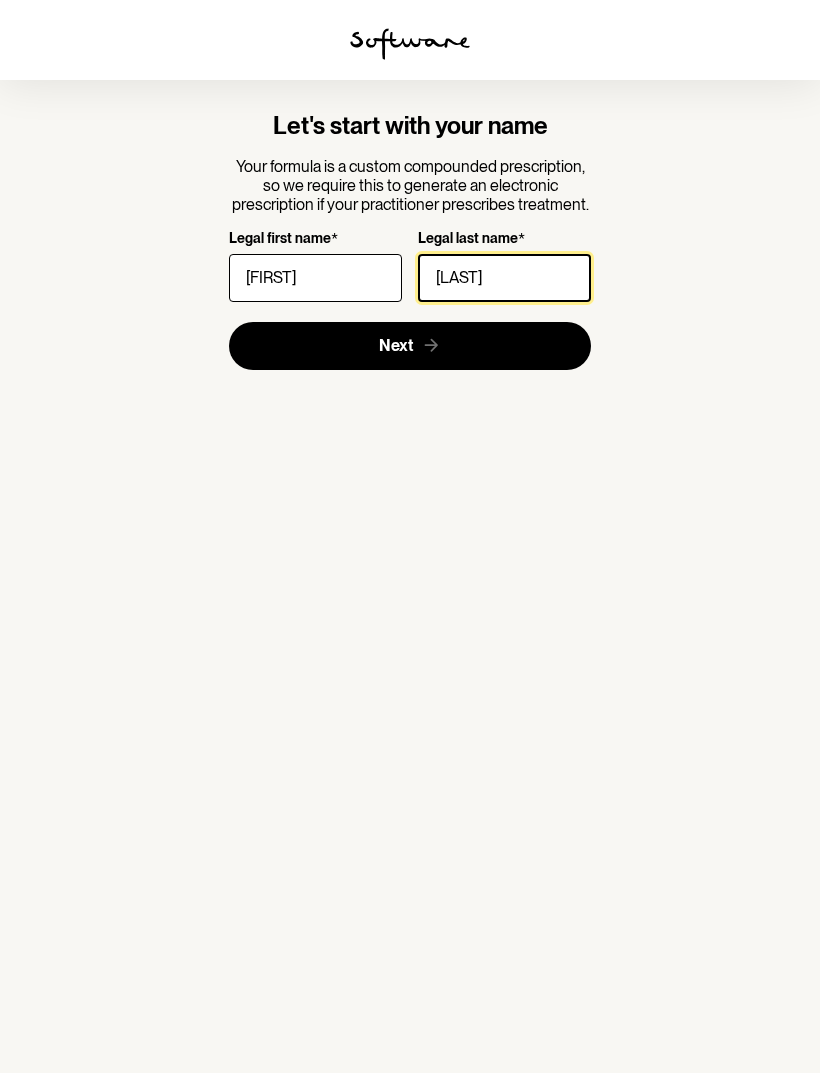 type on "Loutit" 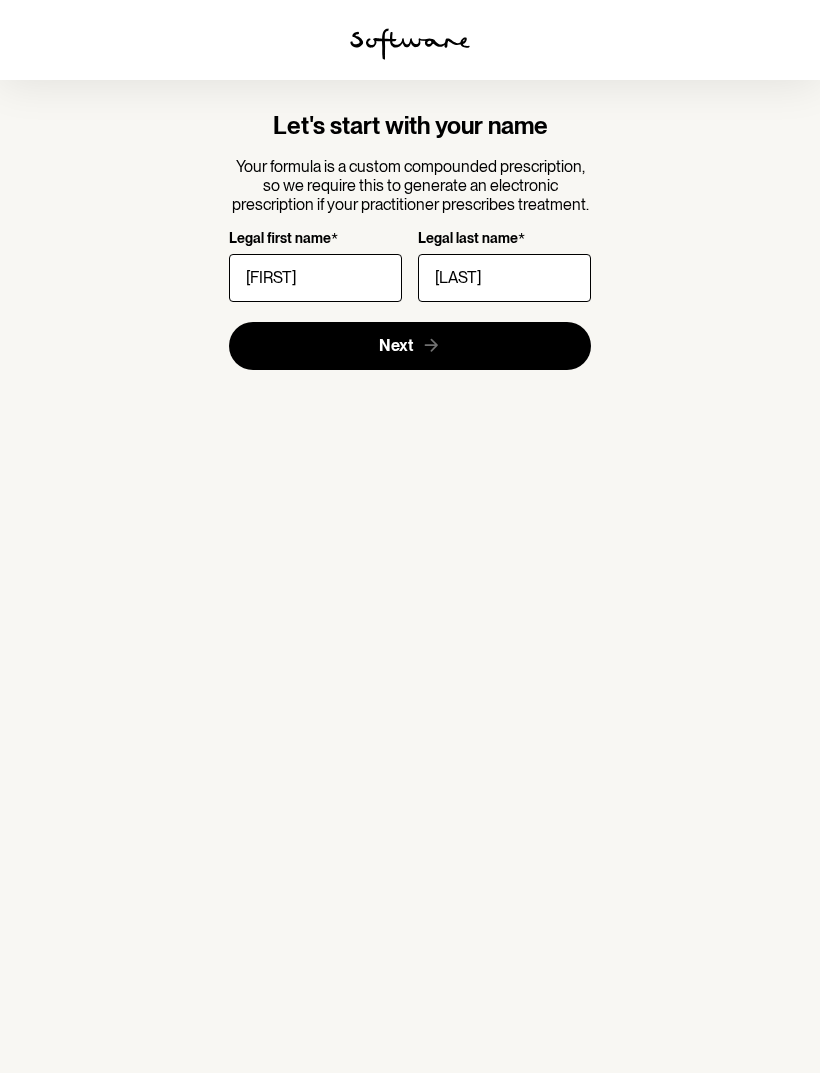 click on "Next" at bounding box center (410, 346) 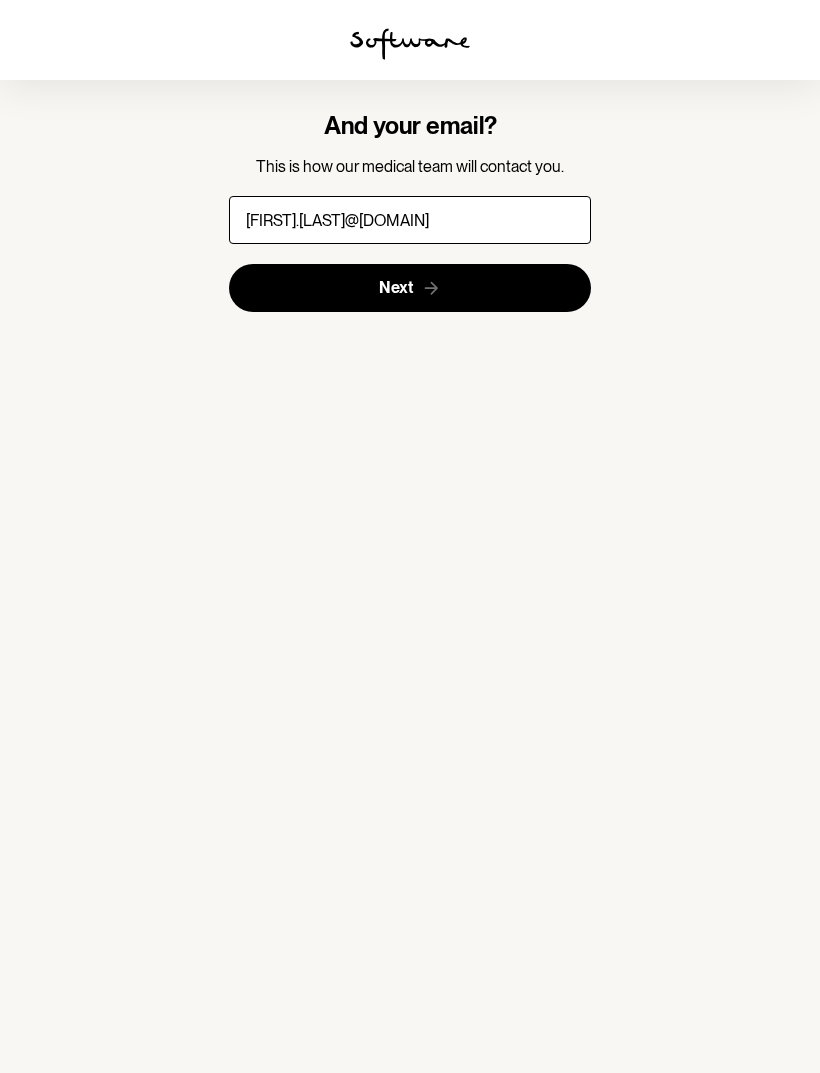 type on "Michelle.loutit@gmail.com" 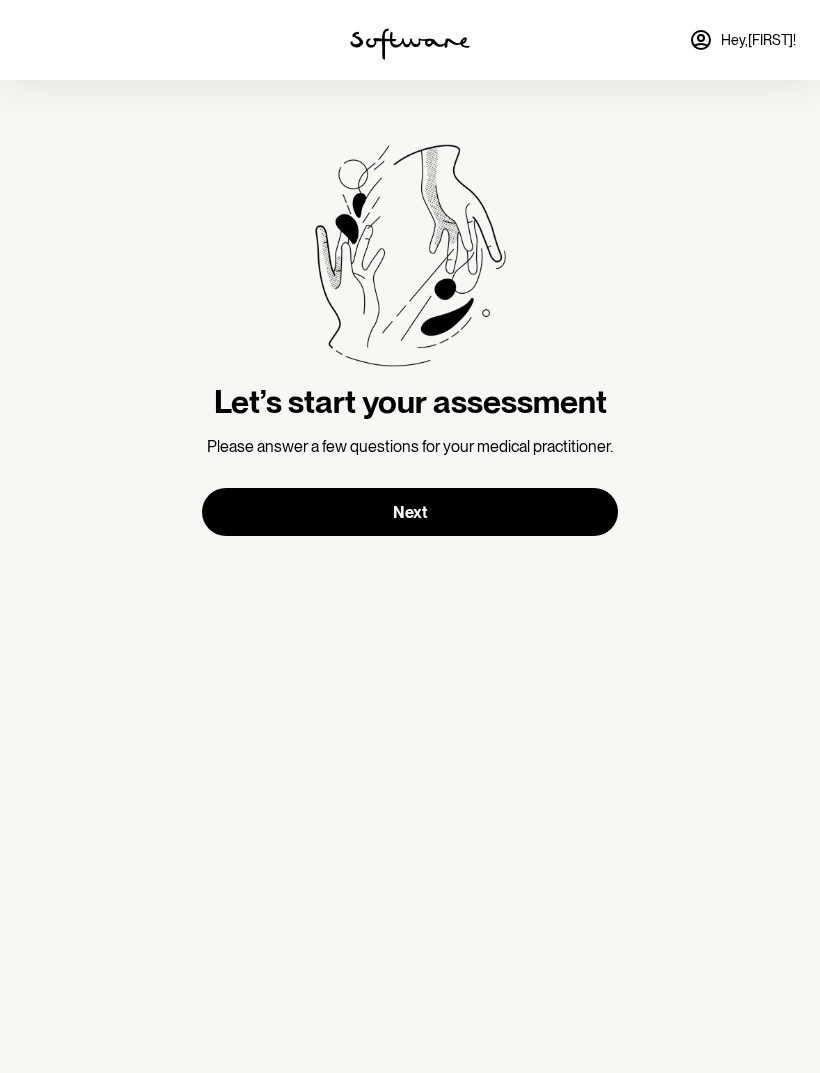 click on "Next" at bounding box center (410, 512) 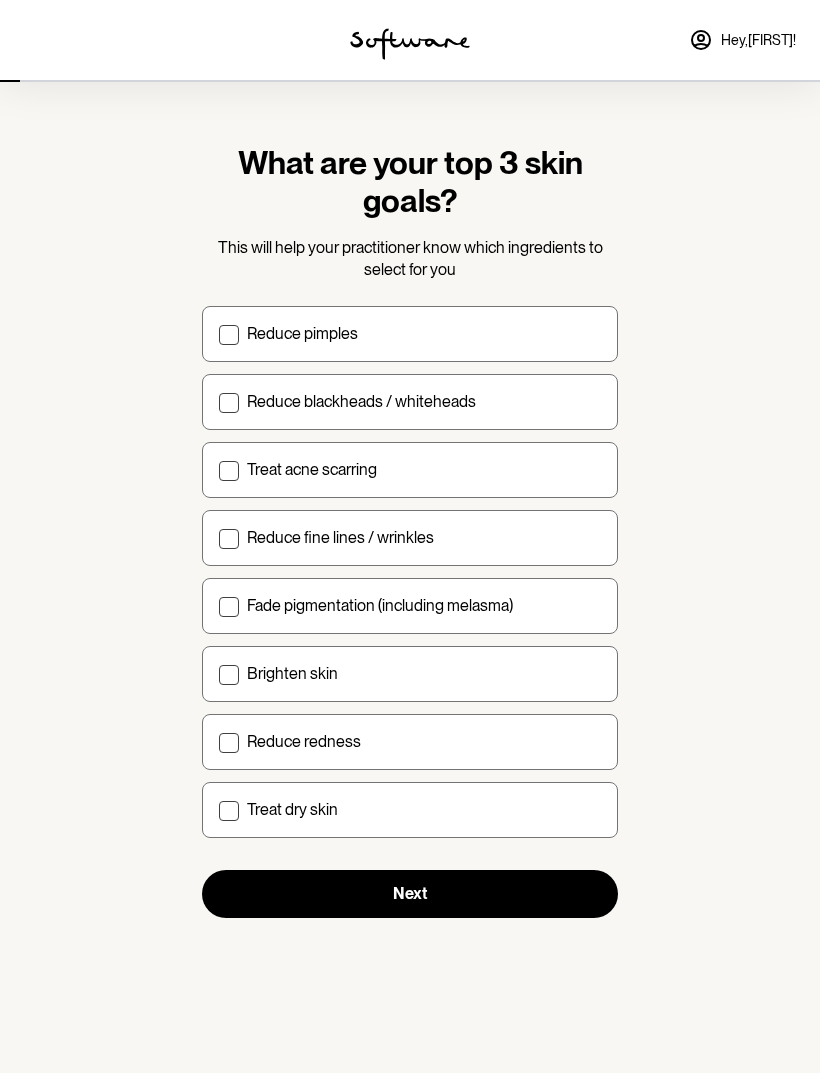 click on "Reduce fine lines / wrinkles" at bounding box center (424, 537) 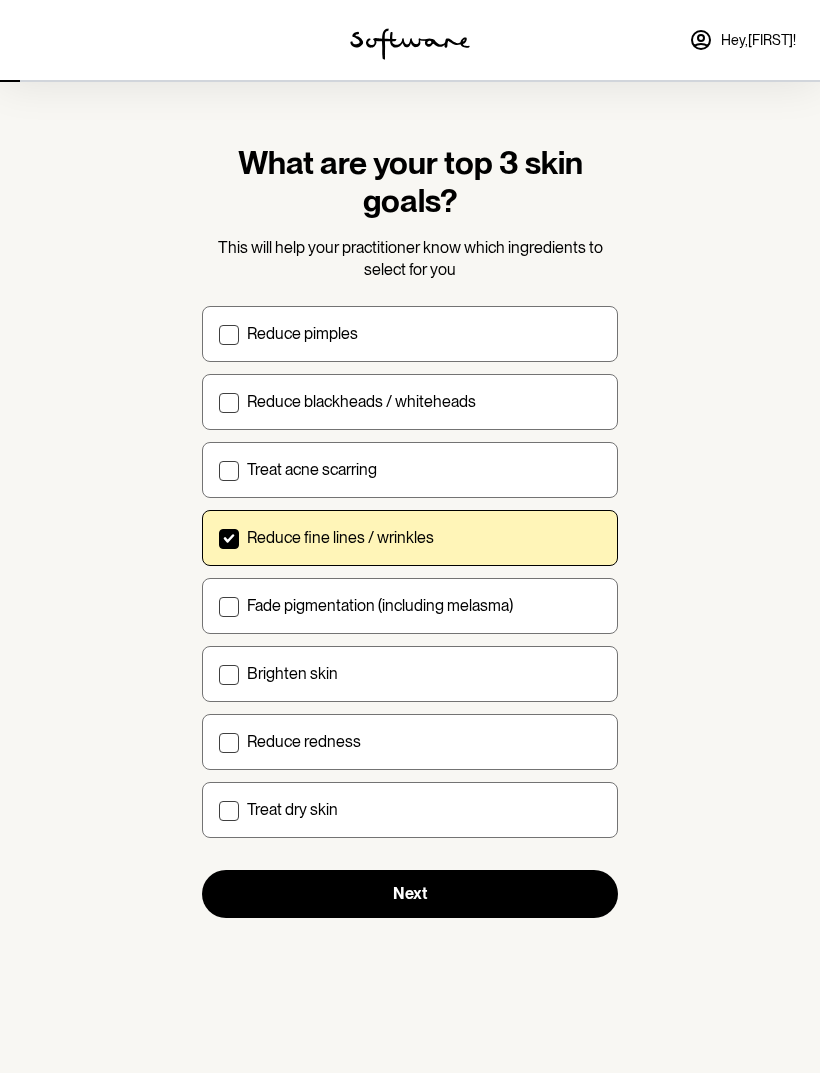 click on "Fade pigmentation (including melasma)" at bounding box center [424, 605] 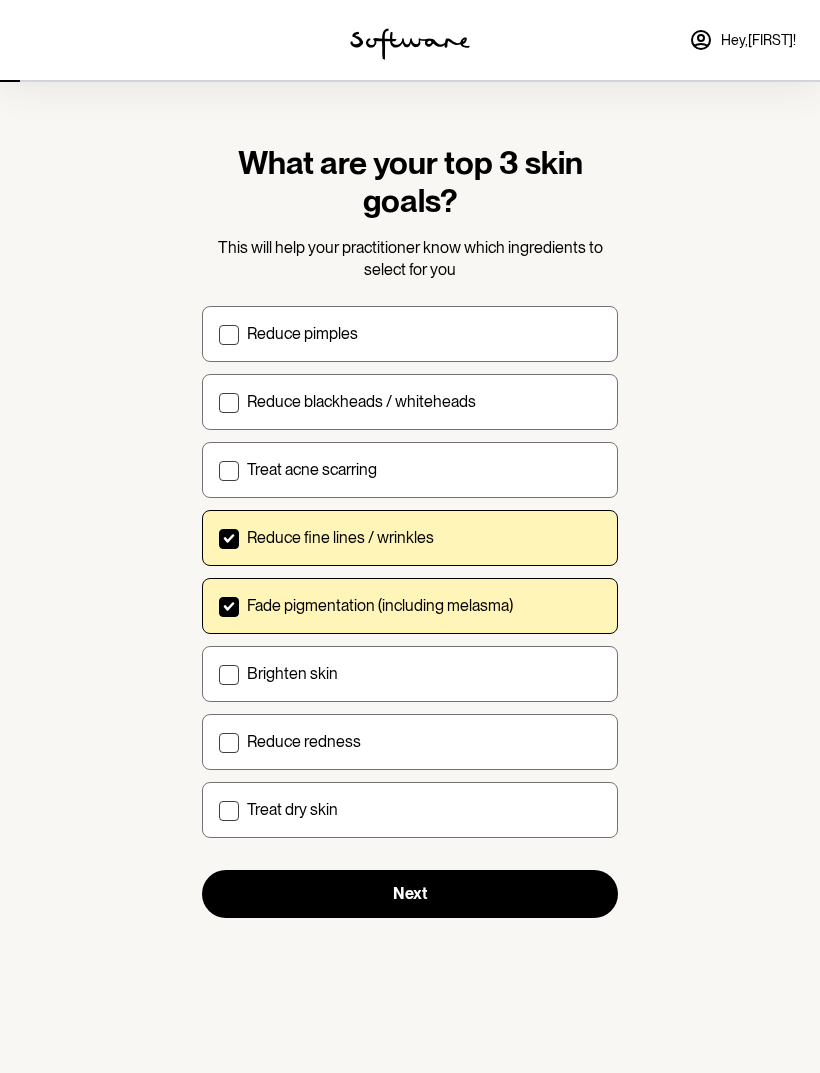 click on "Brighten skin" at bounding box center (424, 673) 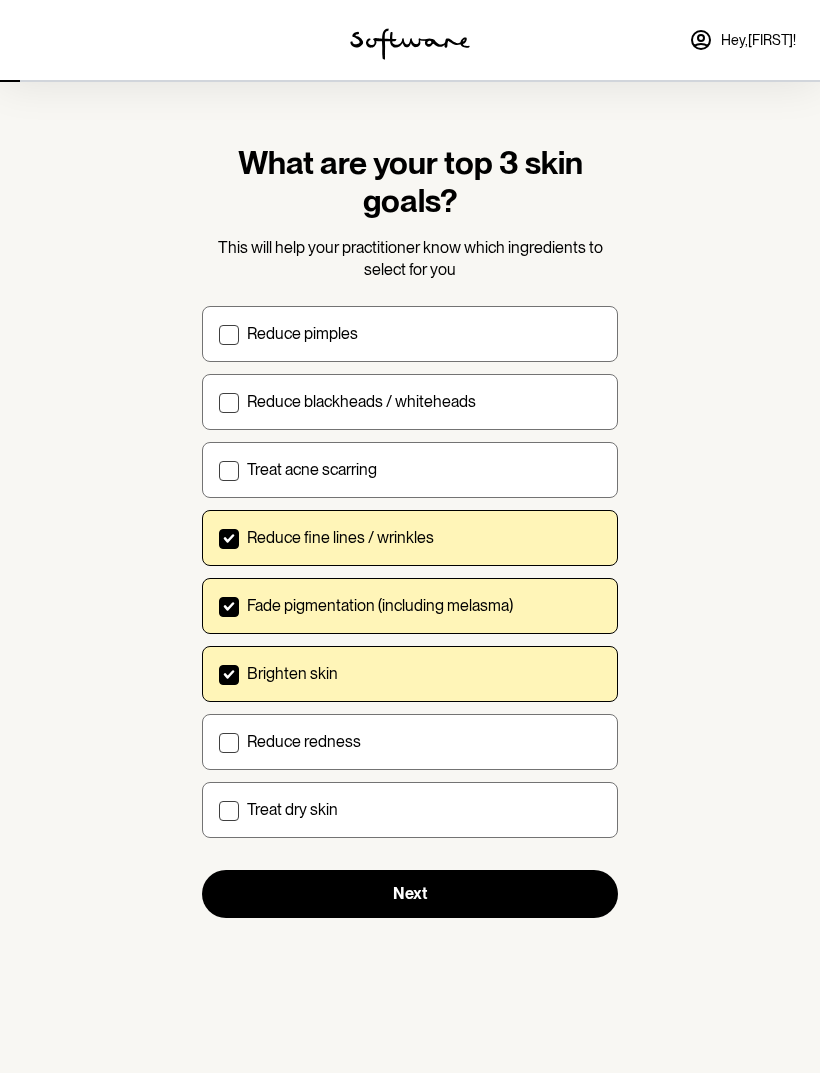 click on "Treat dry skin" at bounding box center [424, 809] 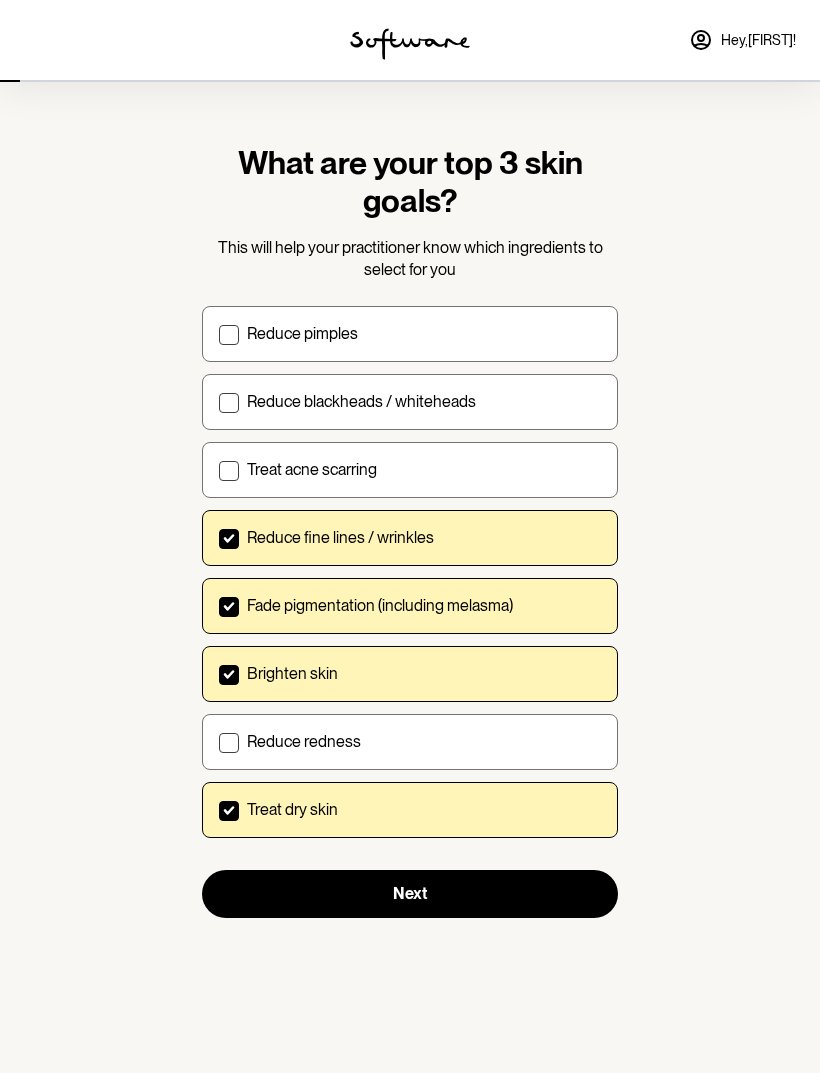 click on "Next" at bounding box center (410, 894) 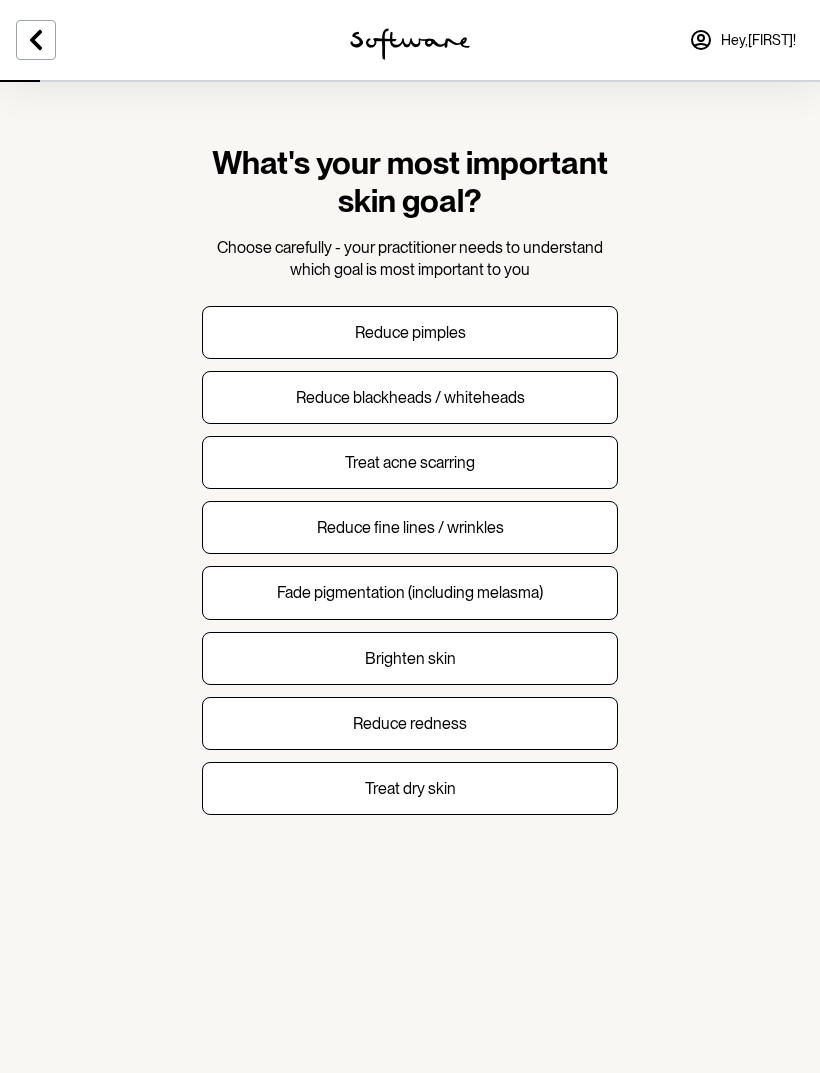 click on "Brighten skin" at bounding box center (410, 658) 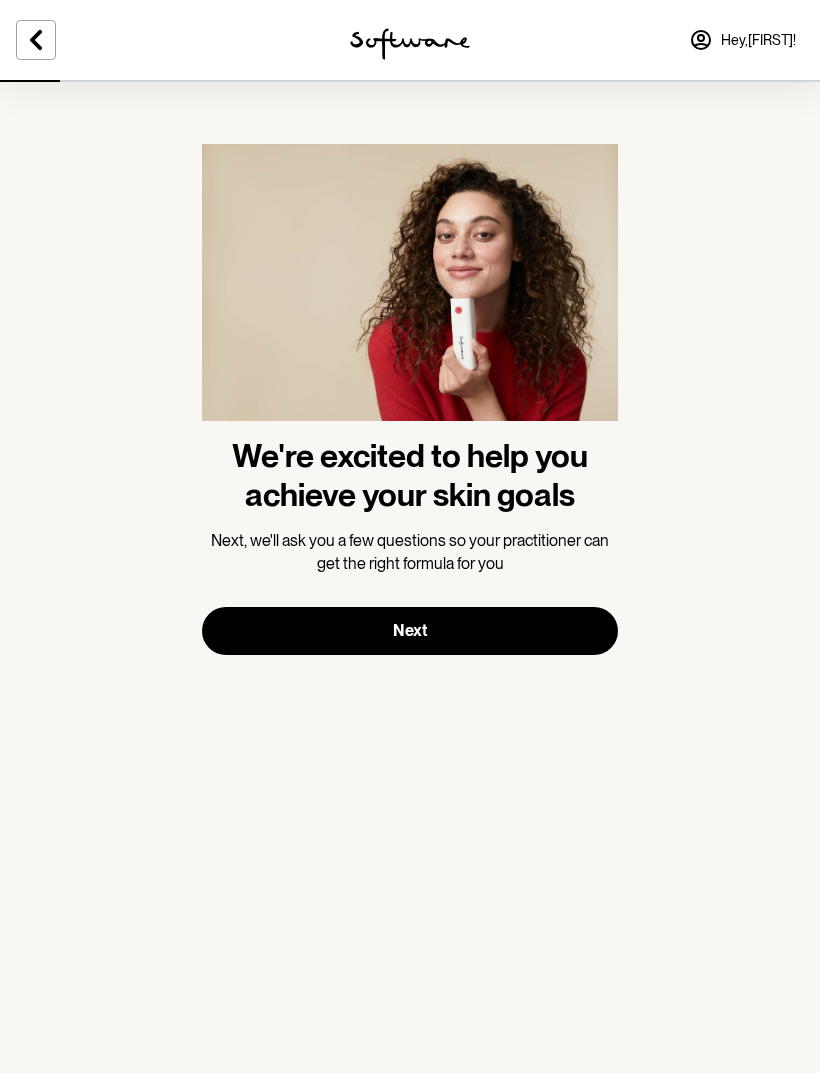 click on "Next" at bounding box center [410, 631] 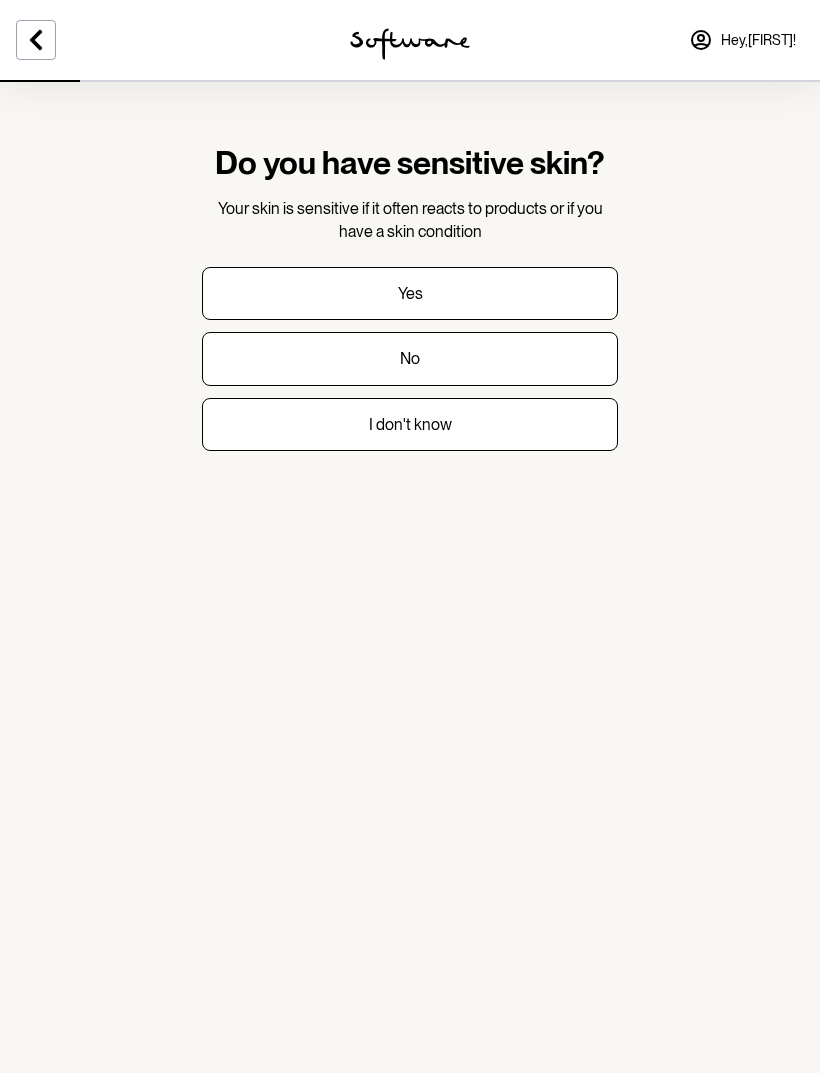 click on "I don't know" at bounding box center (410, 424) 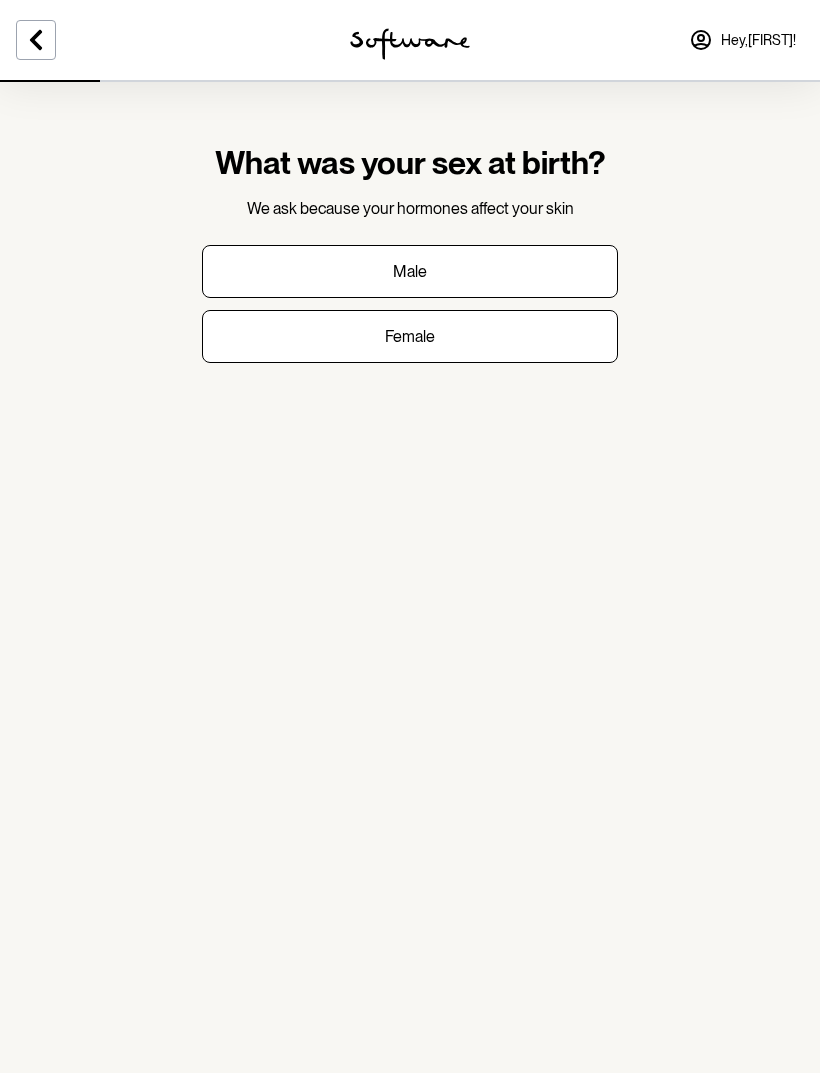 click on "Female" at bounding box center [410, 336] 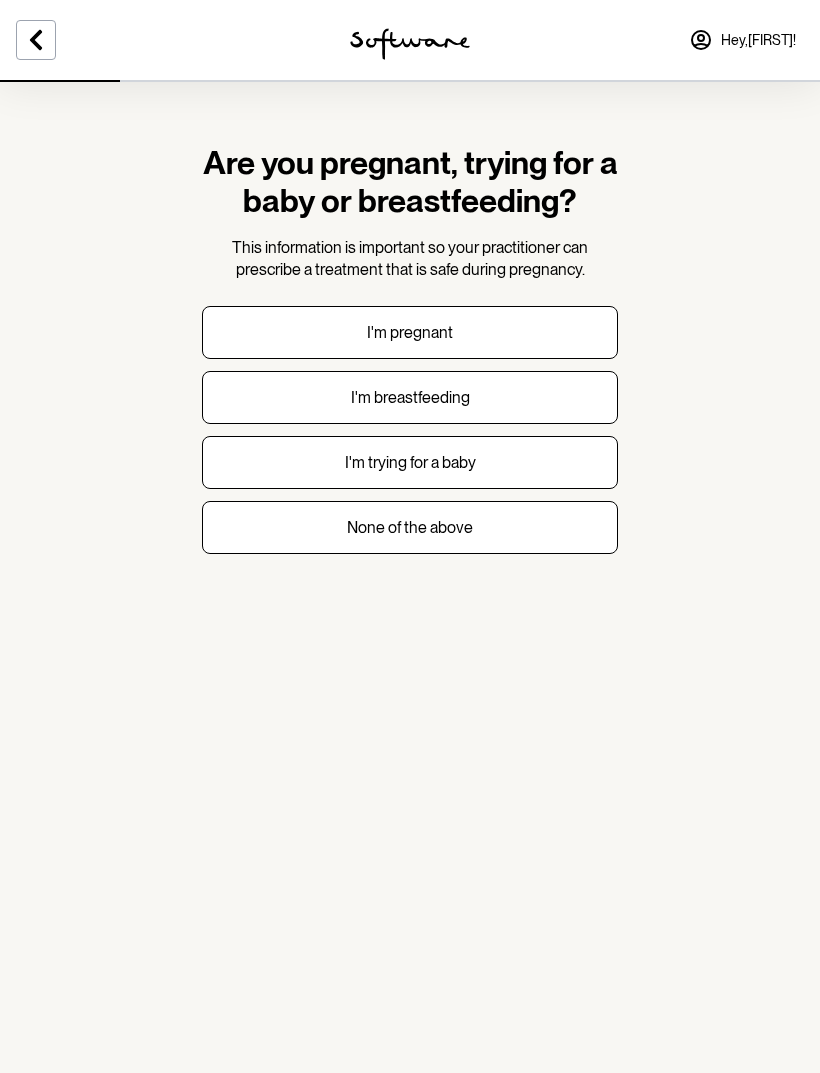 click on "None of the above" at bounding box center [410, 527] 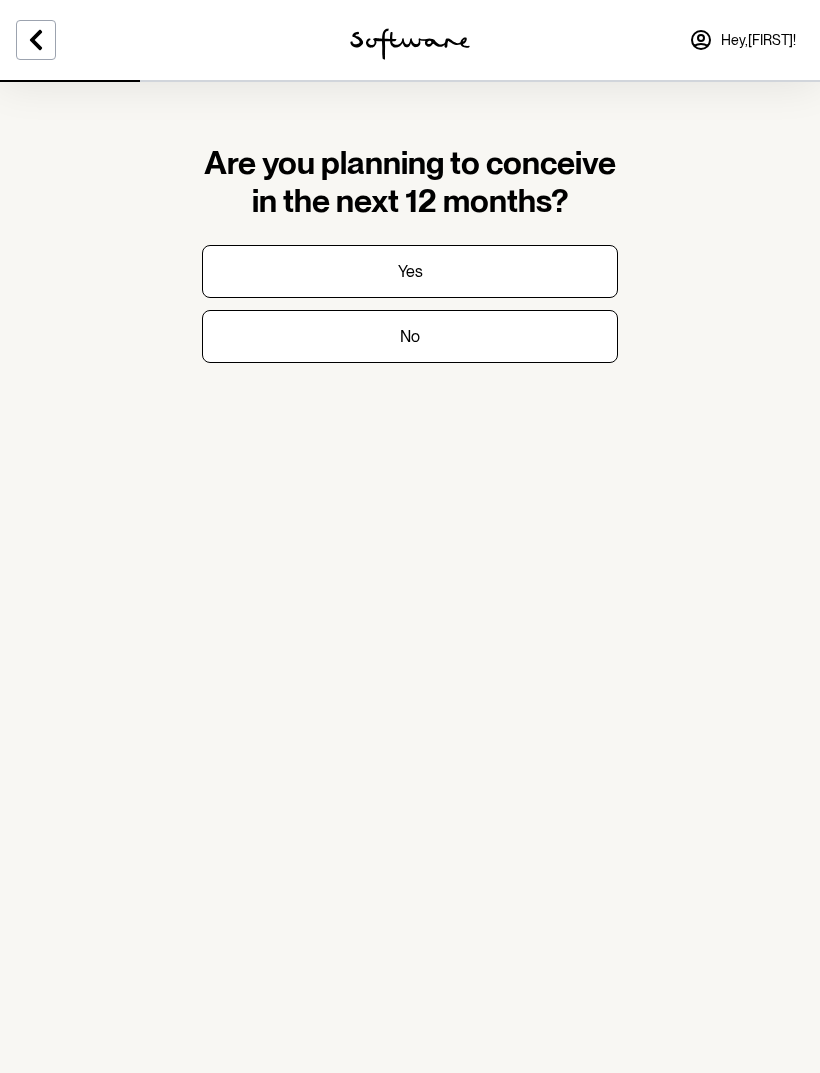 click on "No" at bounding box center (410, 336) 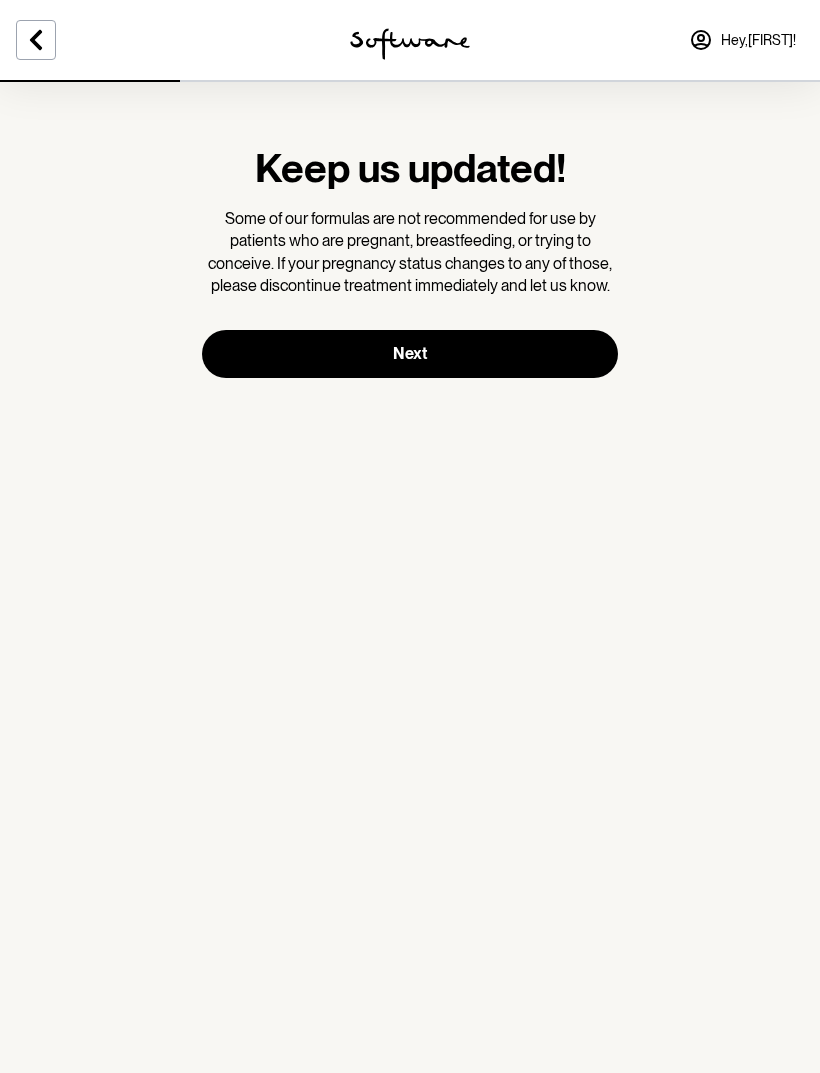 click on "Next" at bounding box center (410, 354) 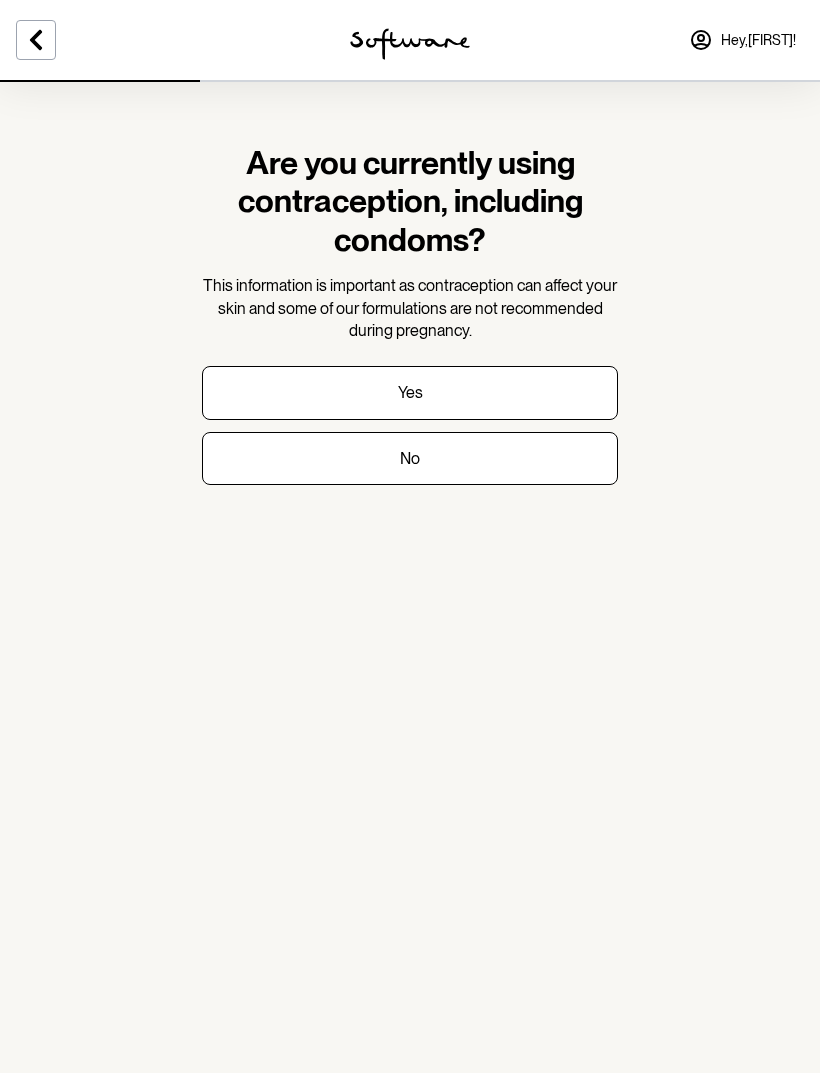 click on "No" at bounding box center (410, 458) 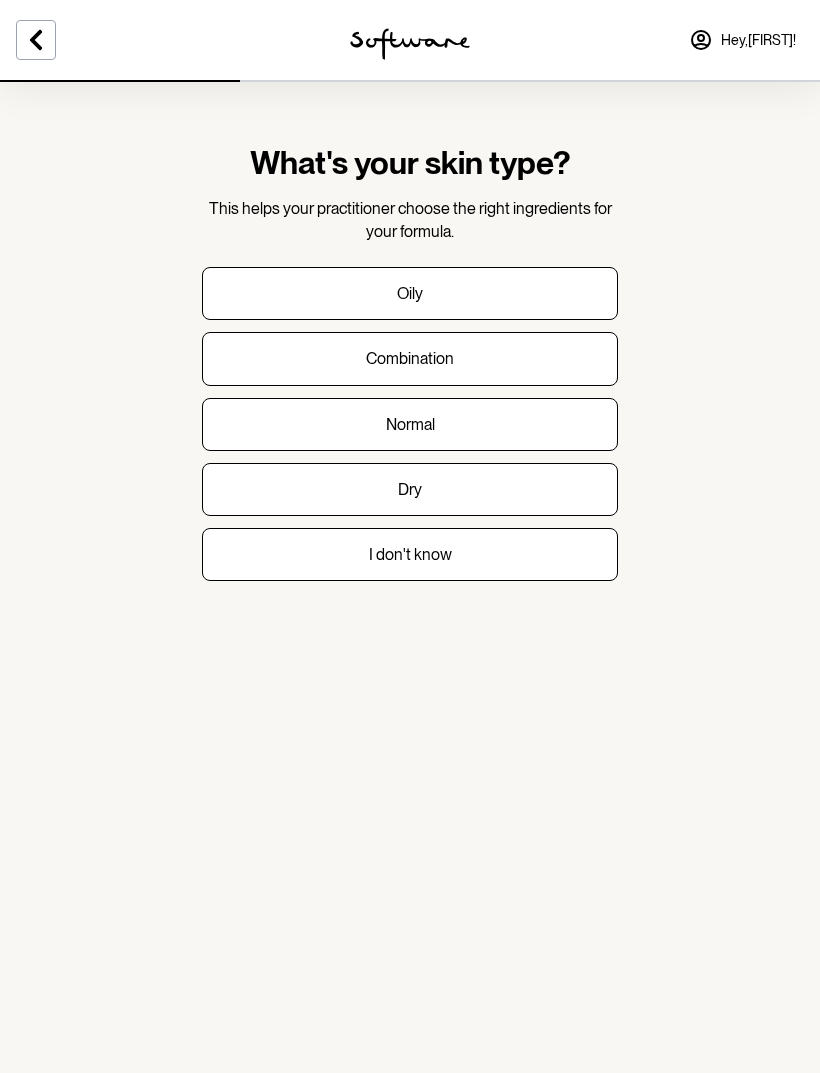 click on "Dry" at bounding box center [410, 489] 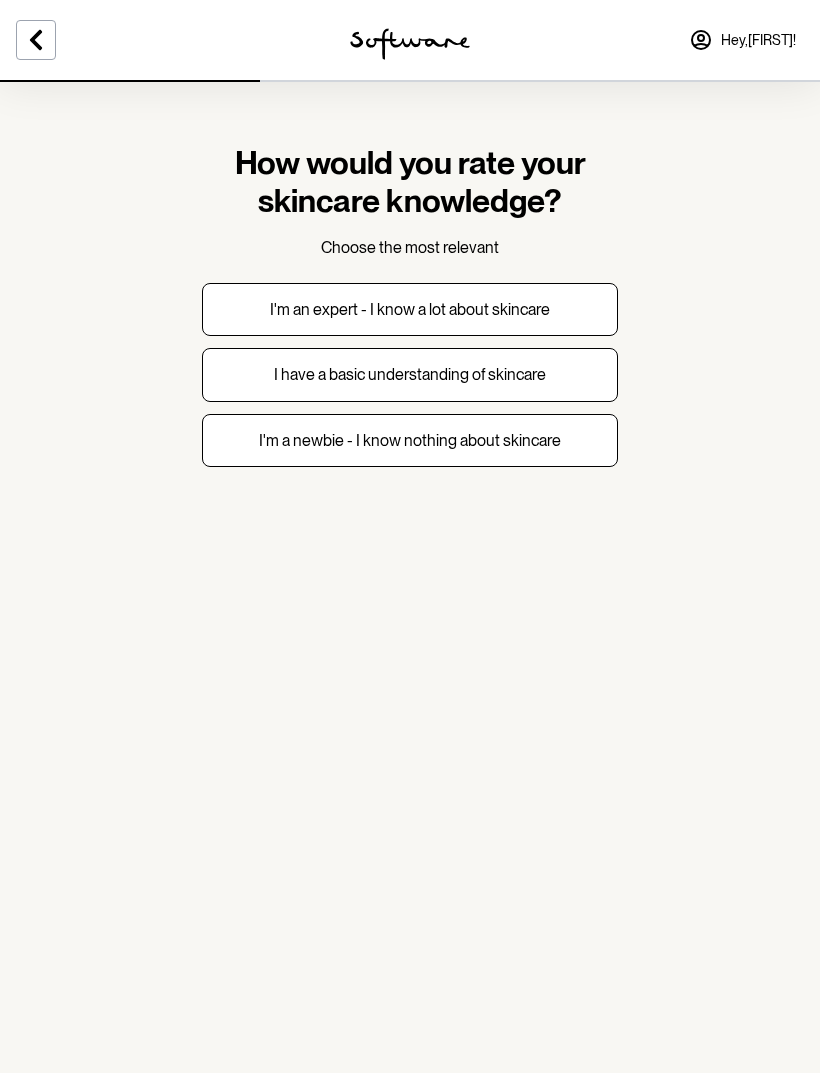 click on "I have a basic understanding of skincare" at bounding box center [410, 374] 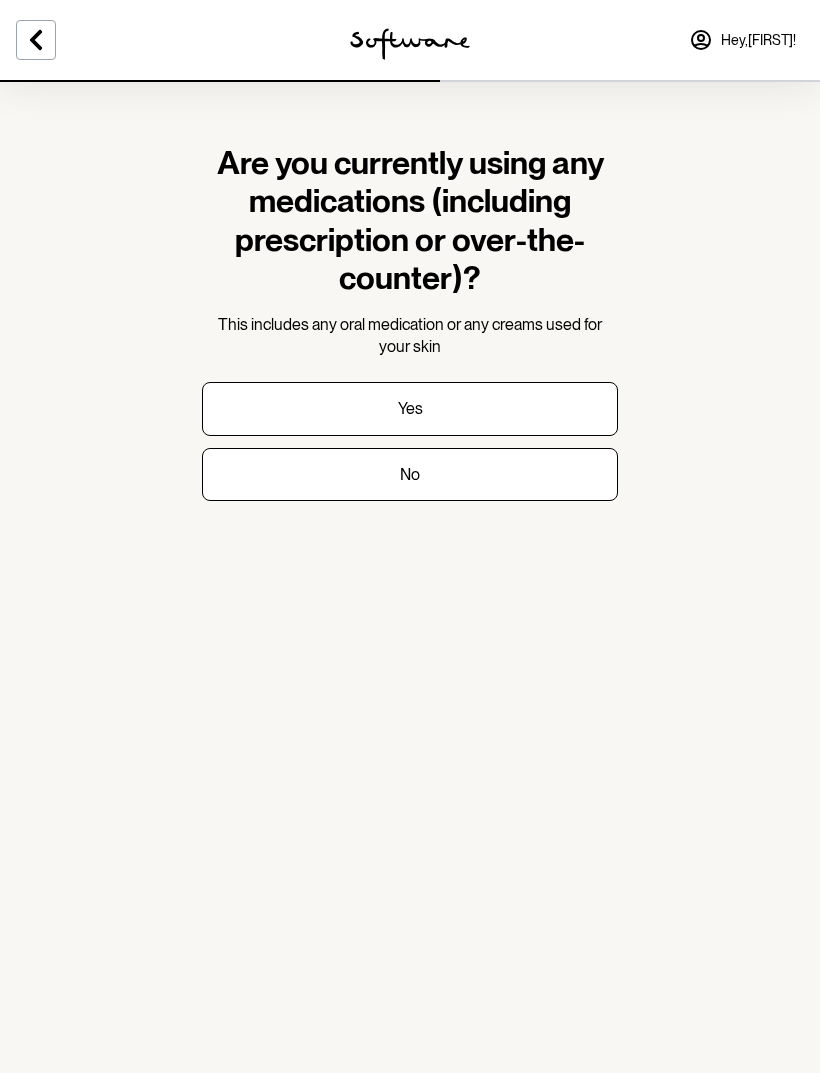 click on "No" at bounding box center (410, 474) 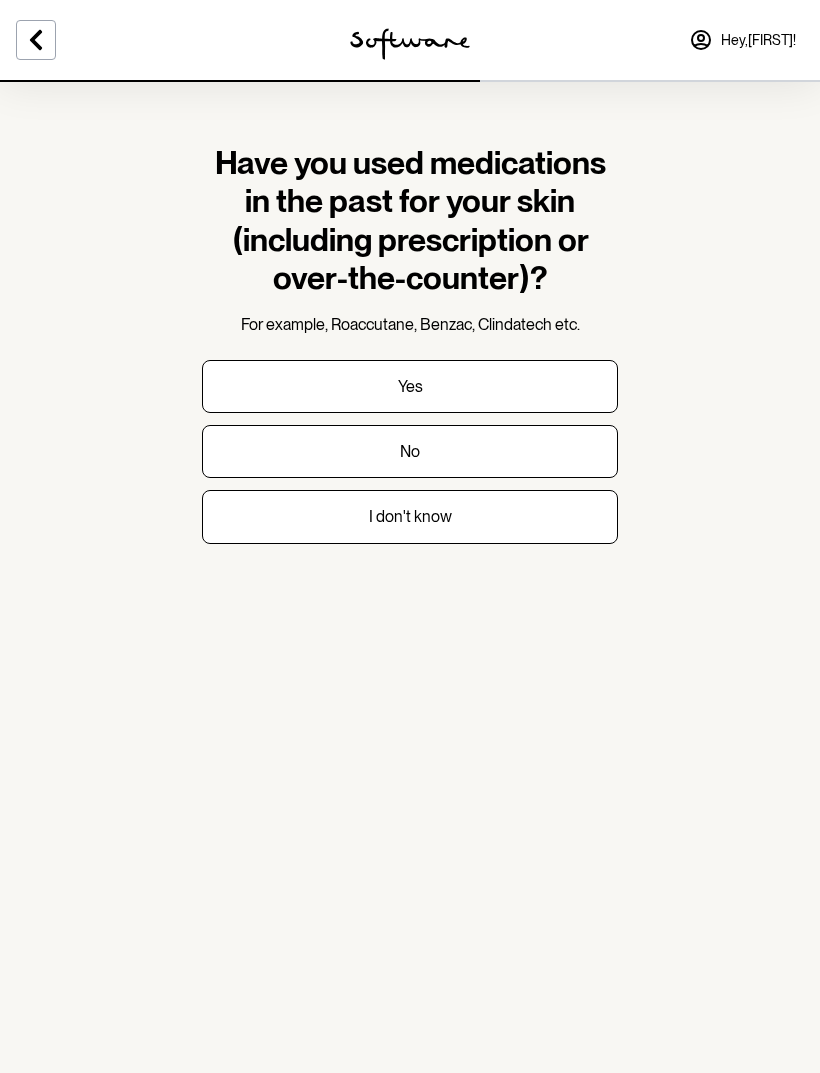 click on "No" at bounding box center [410, 451] 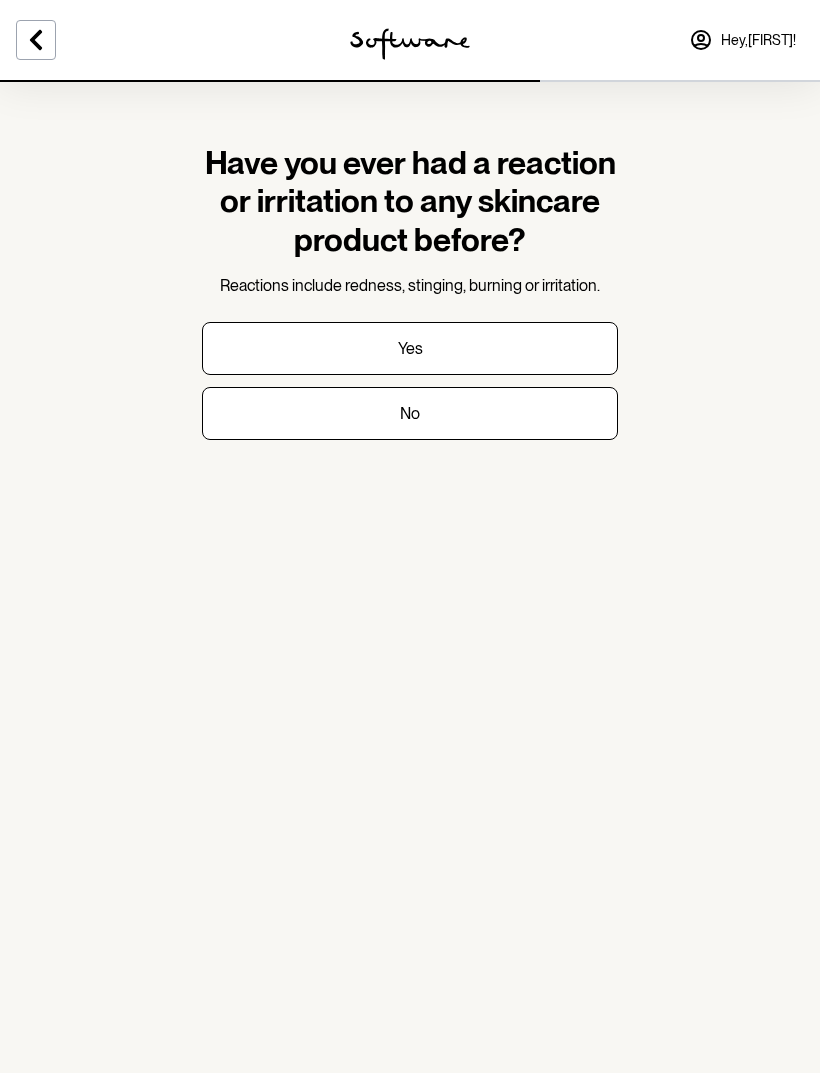 click on "No" at bounding box center [410, 413] 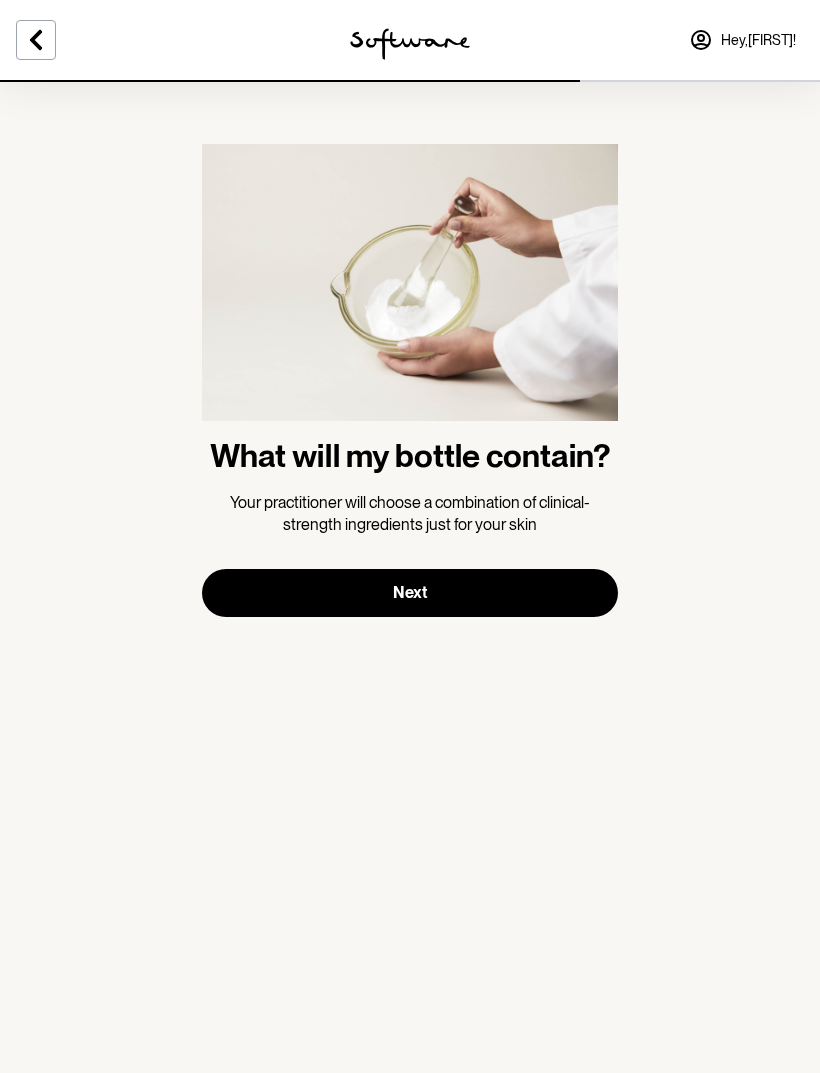 click on "Next" at bounding box center (410, 593) 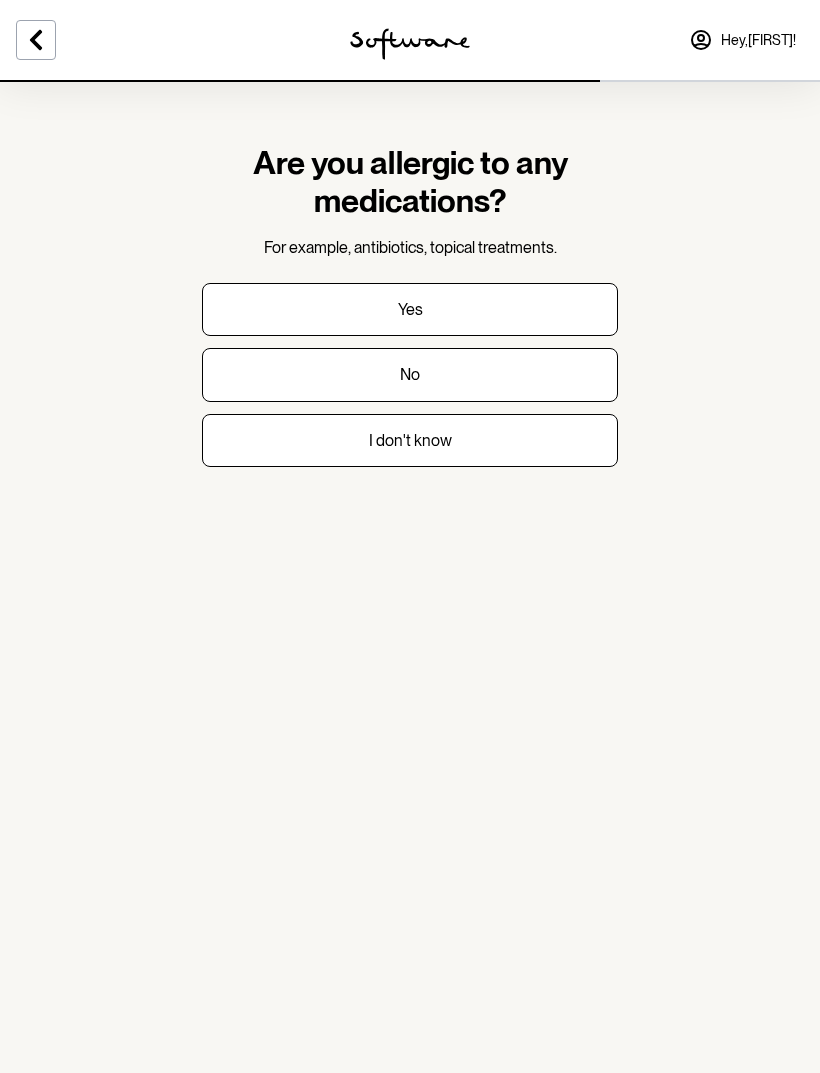 click on "No" at bounding box center (410, 374) 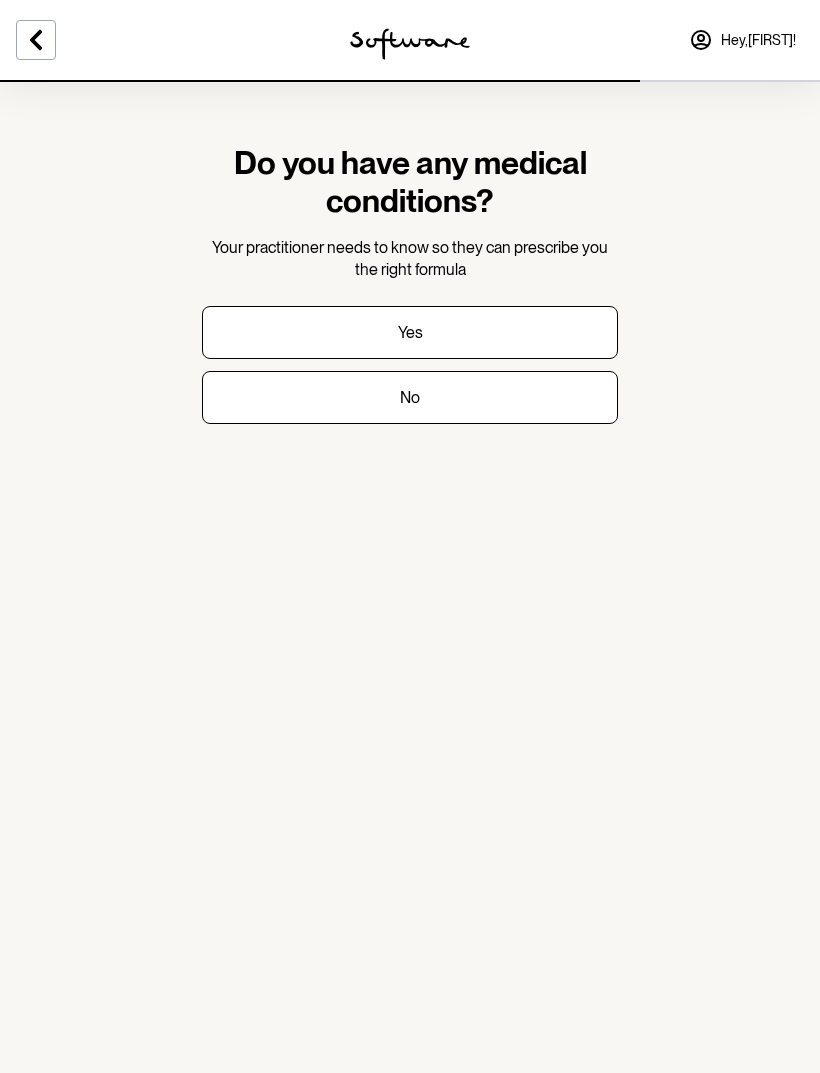click on "No" at bounding box center (410, 397) 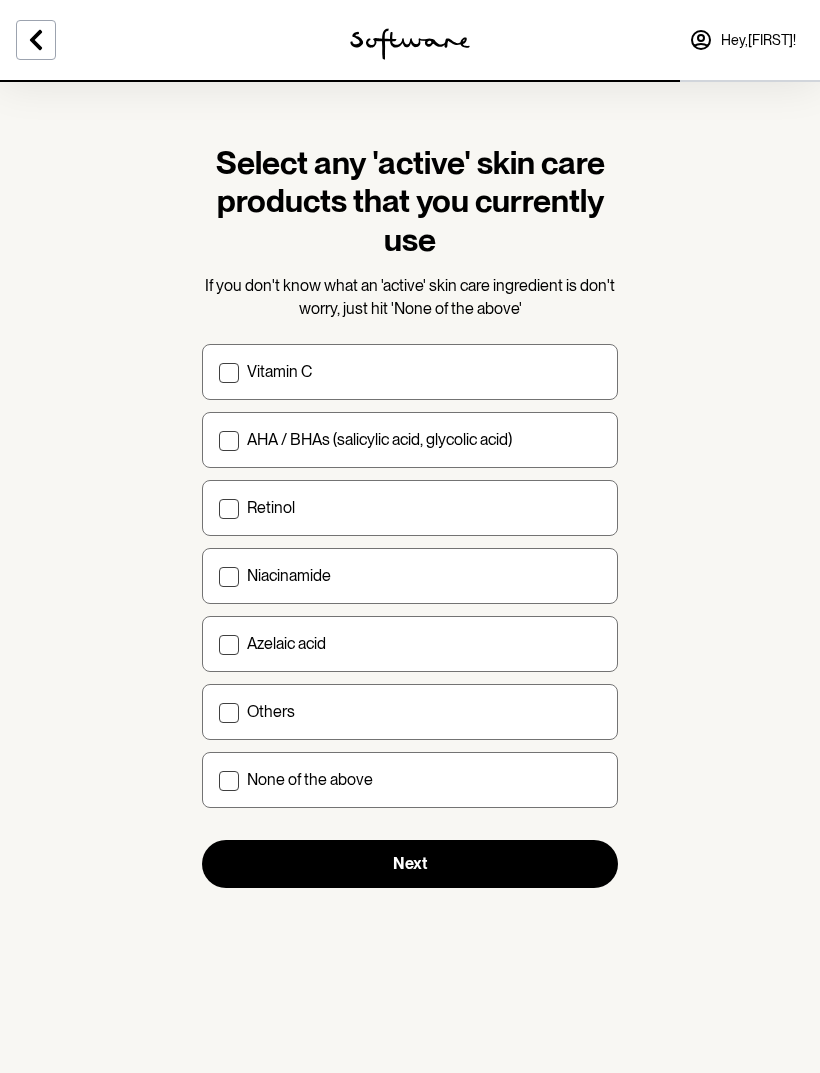 click on "None of the above" at bounding box center (410, 780) 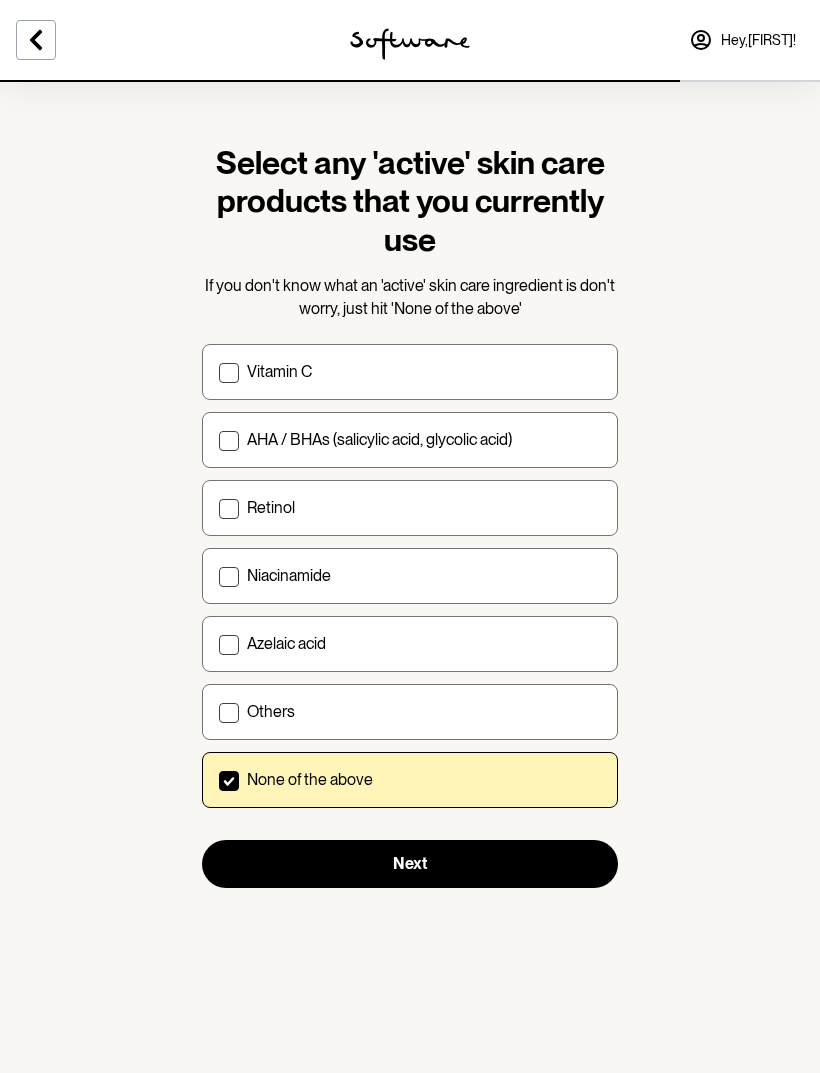 click on "Next" at bounding box center [410, 864] 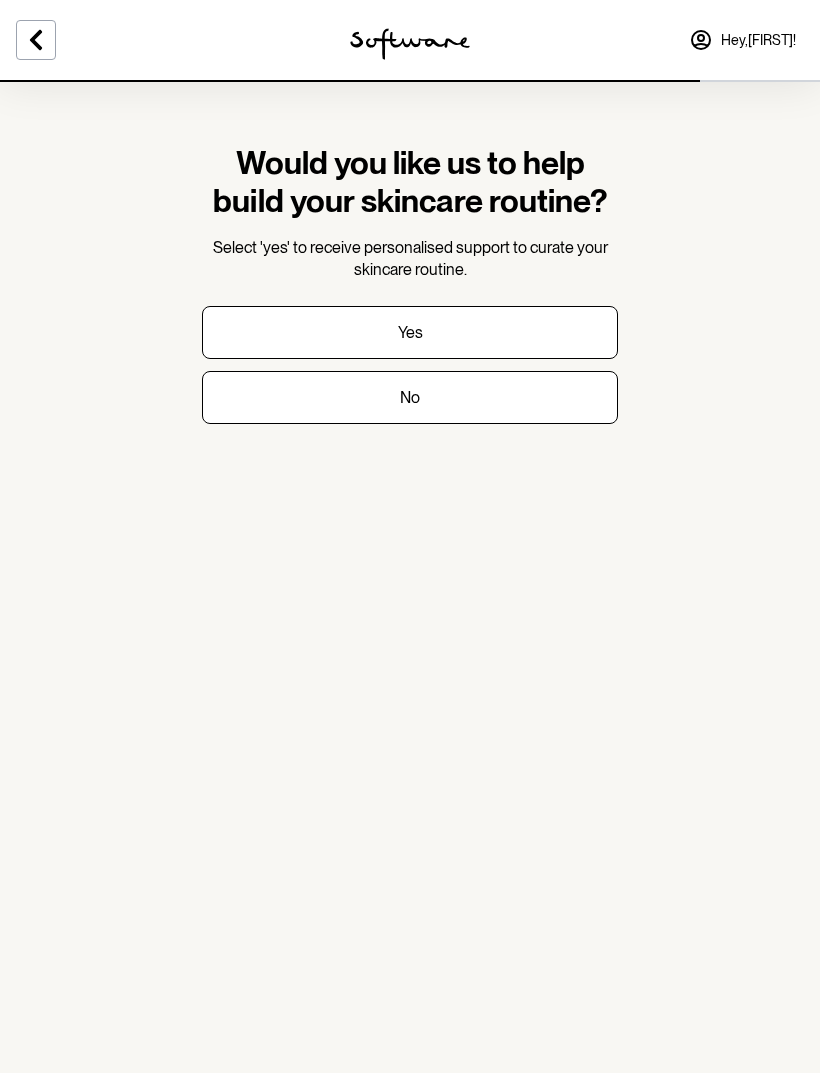 click on "Yes" at bounding box center [410, 332] 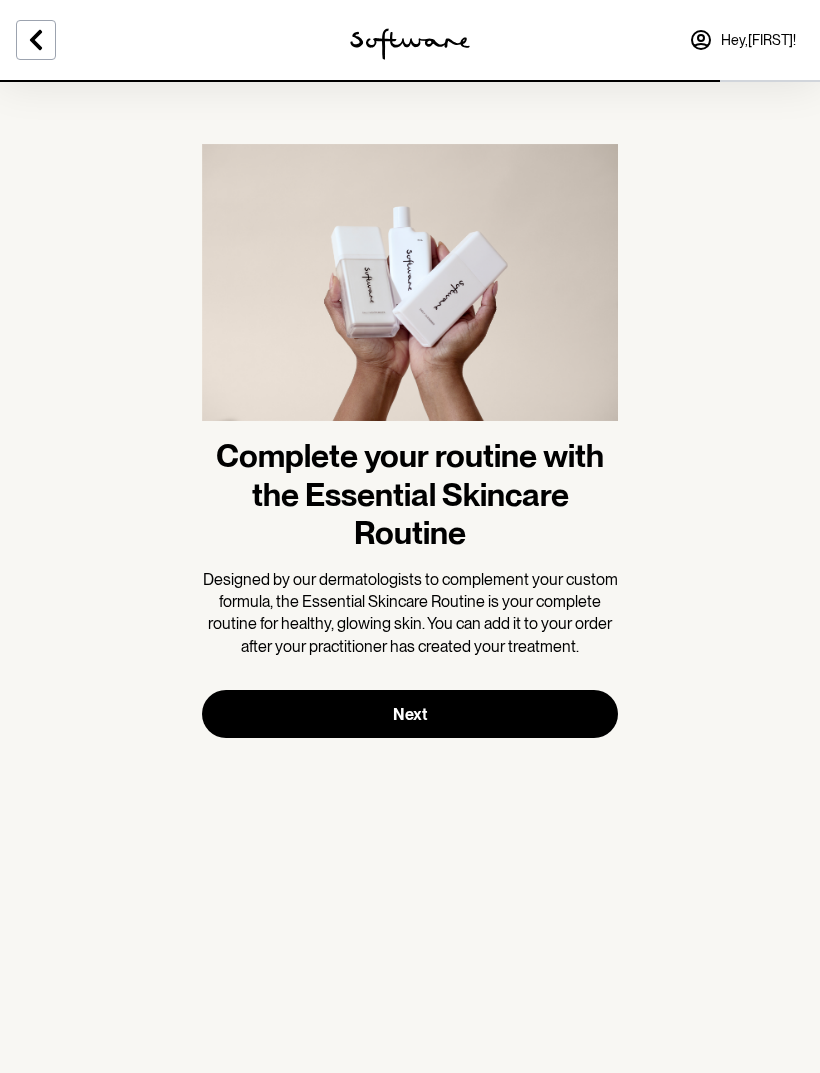click on "Complete your routine with the Essential Skincare Routine" at bounding box center (410, 494) 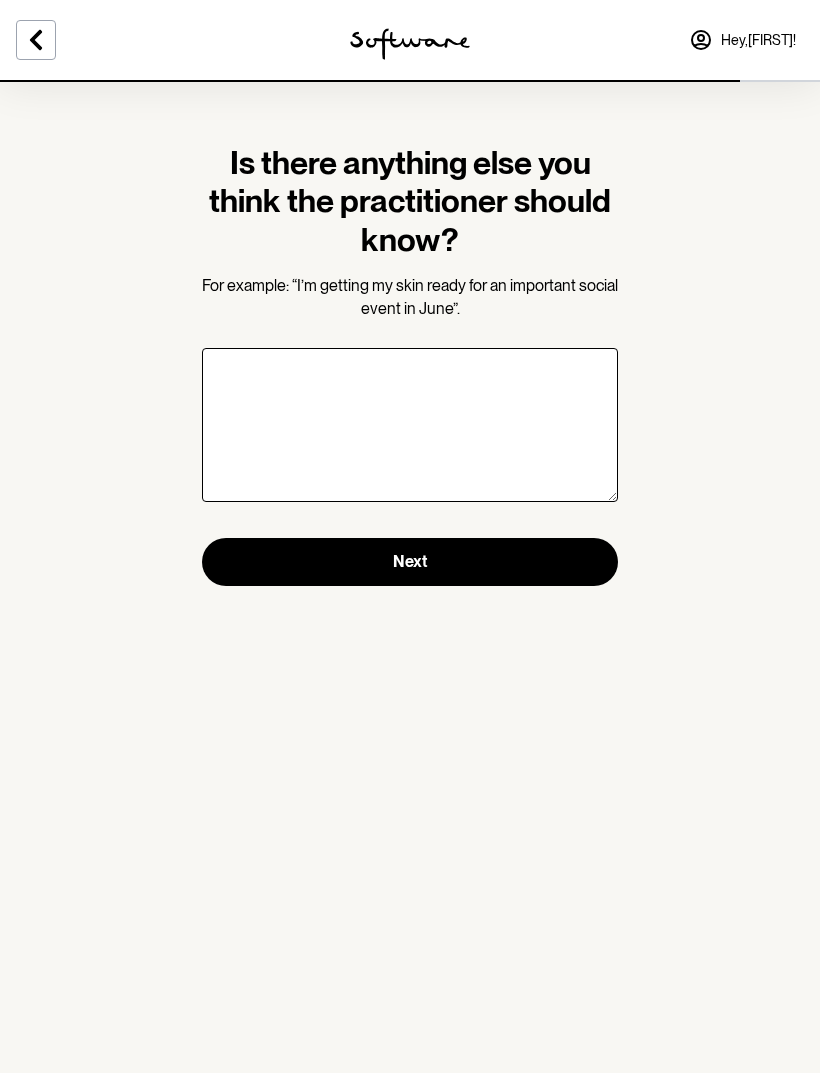 click on "Next" at bounding box center [410, 562] 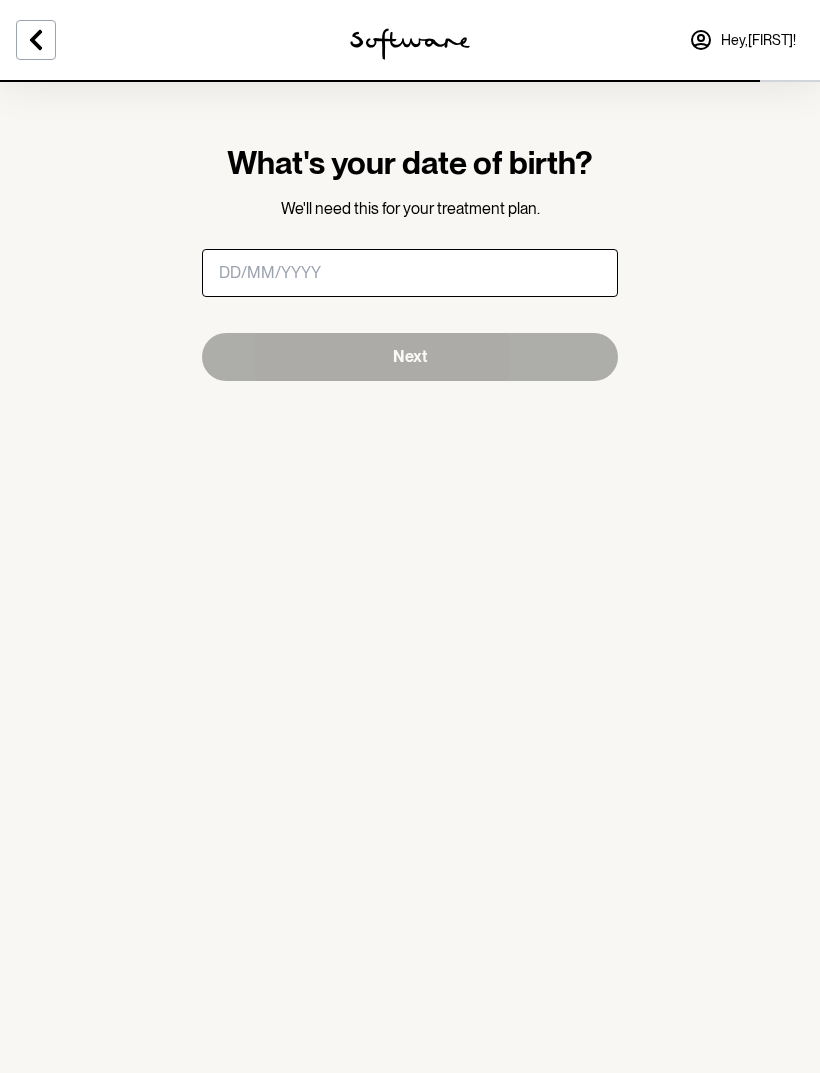 click at bounding box center (410, 273) 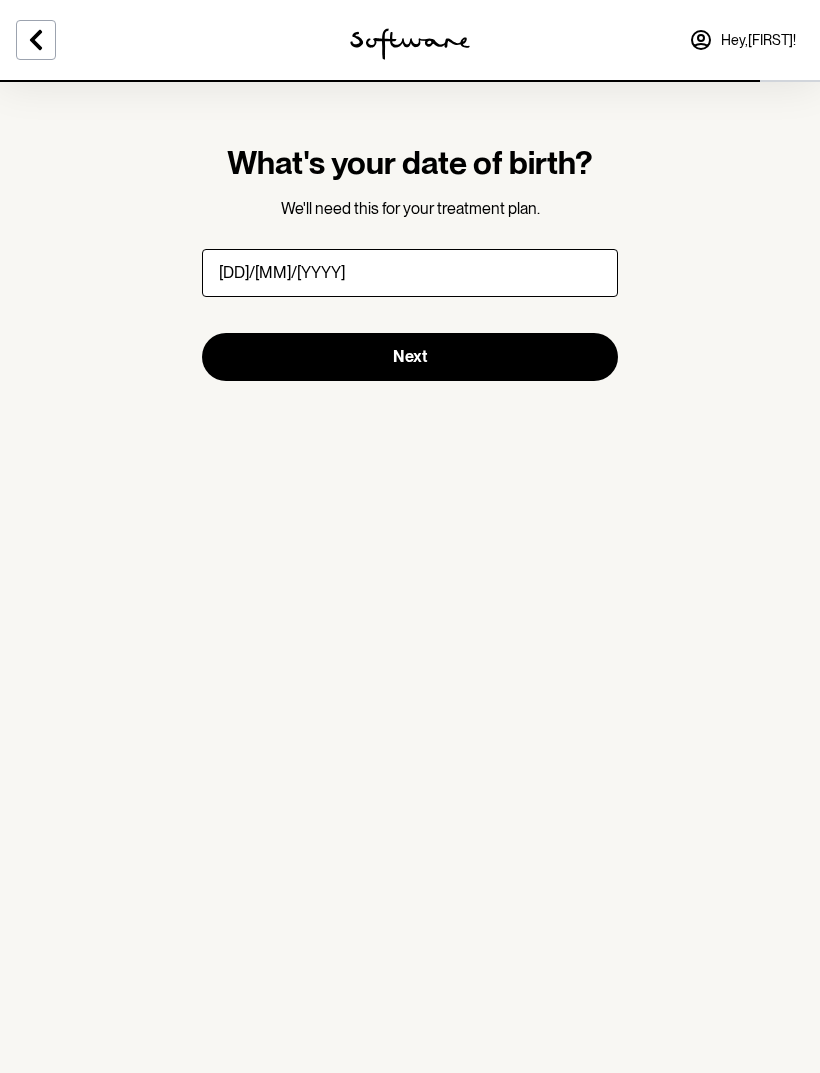 type on "14/07/1986" 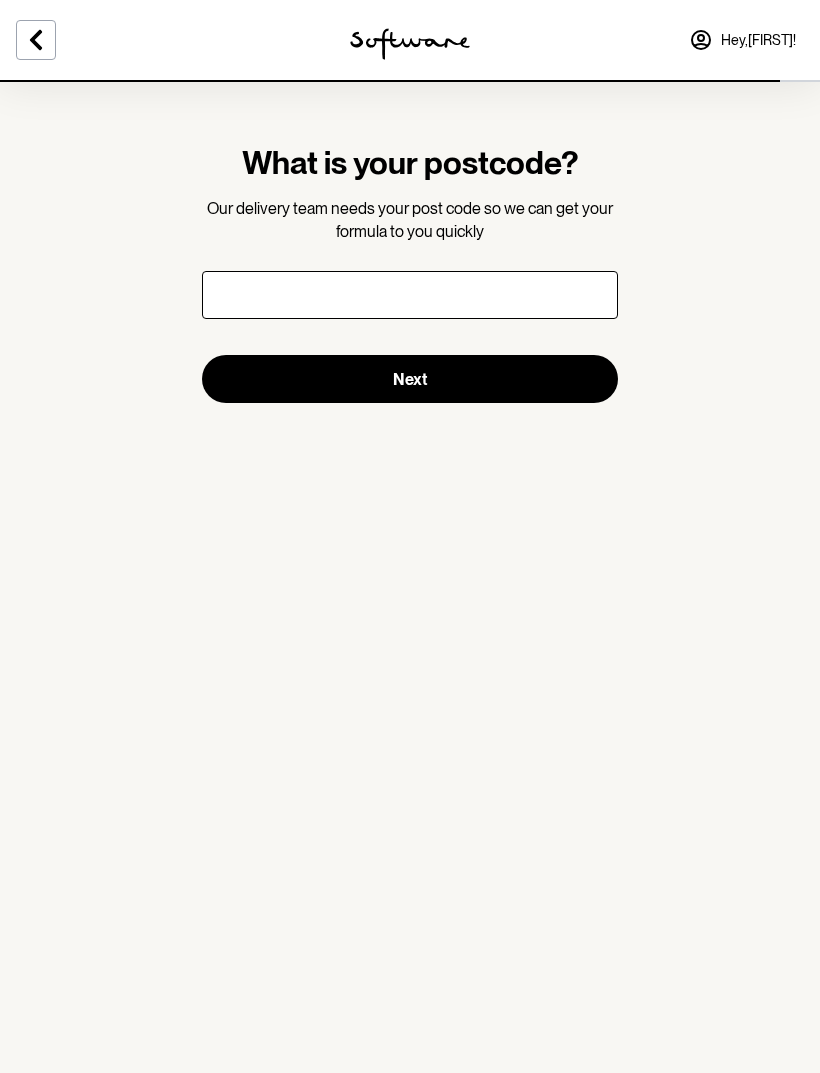 click at bounding box center (410, 295) 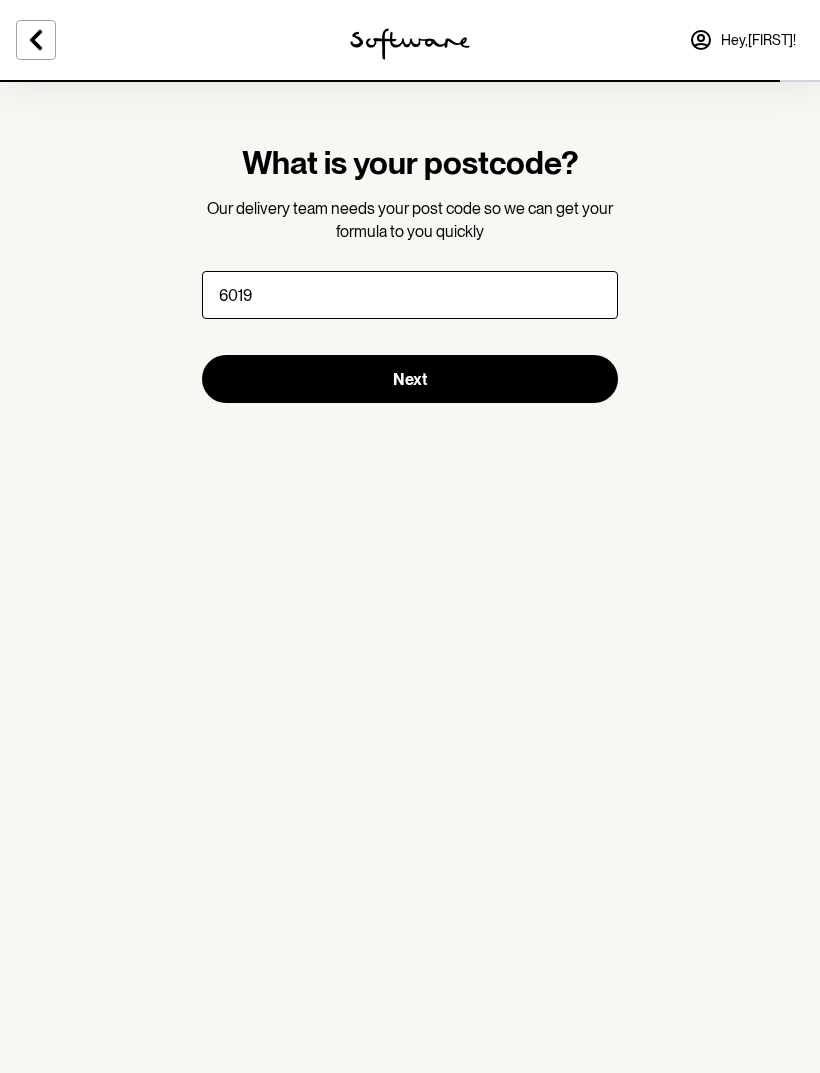 type on "6019" 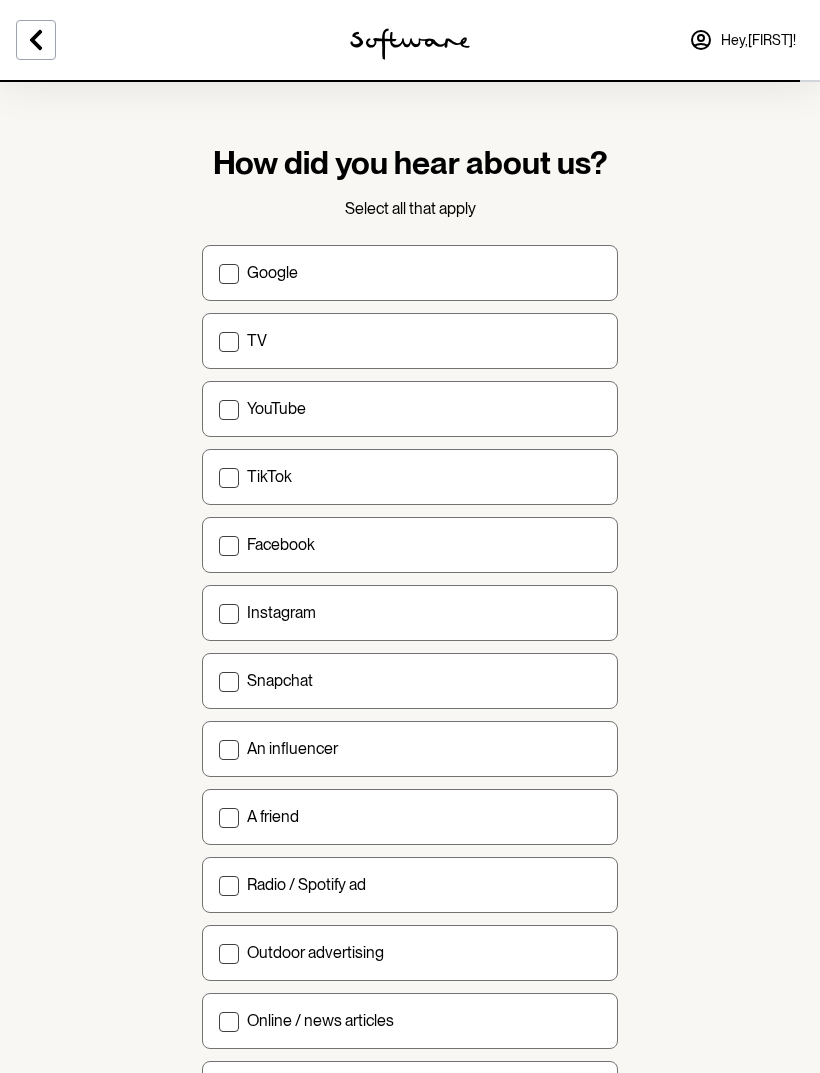 click on "Google" at bounding box center [410, 273] 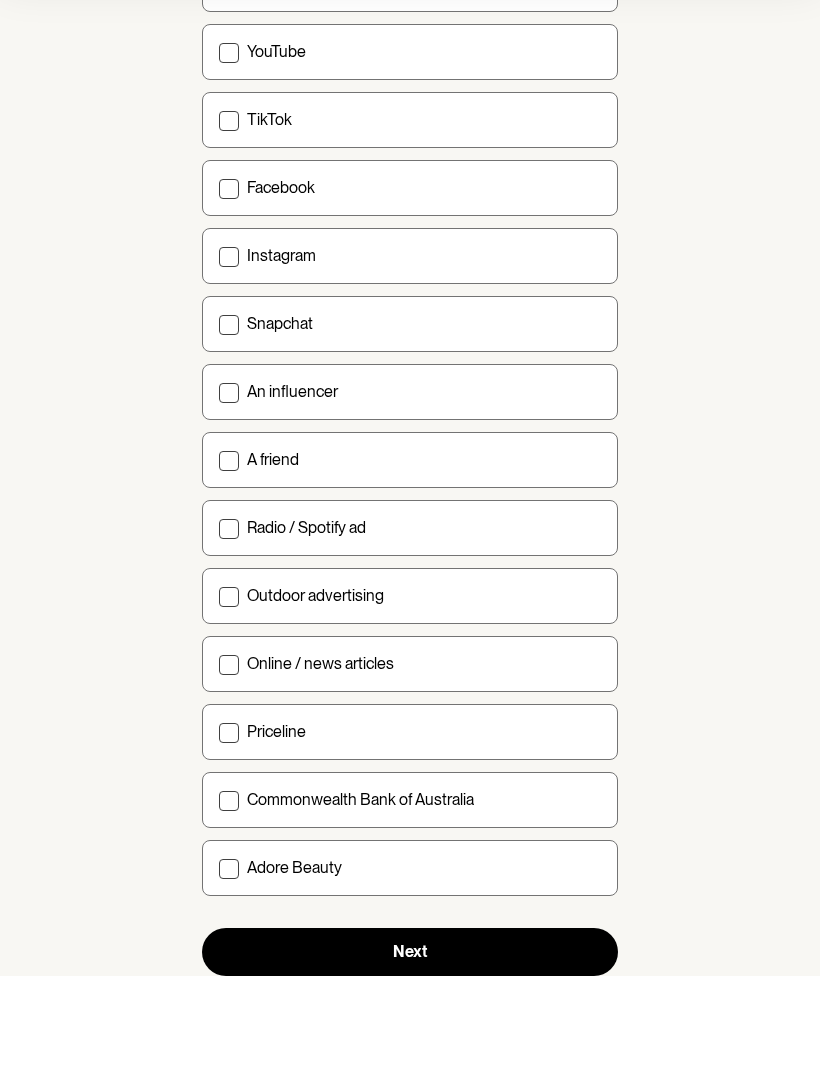scroll, scrollTop: 259, scrollLeft: 0, axis: vertical 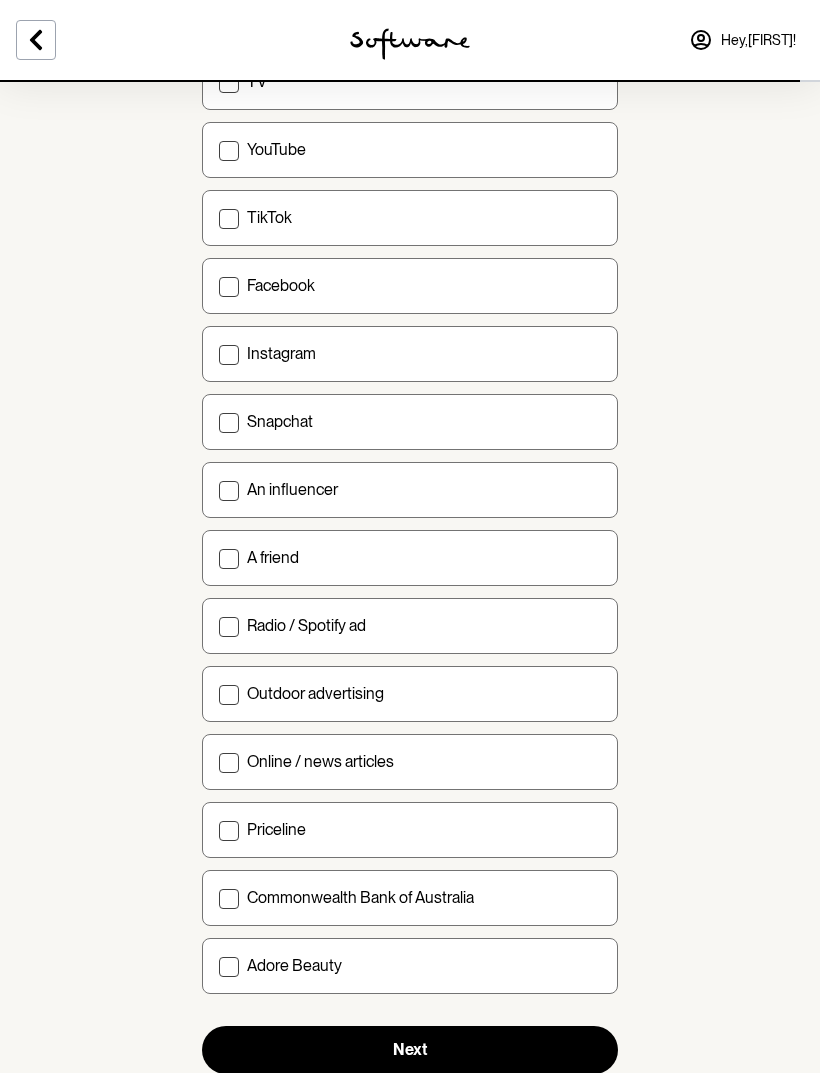 click on "Next" at bounding box center (410, 1050) 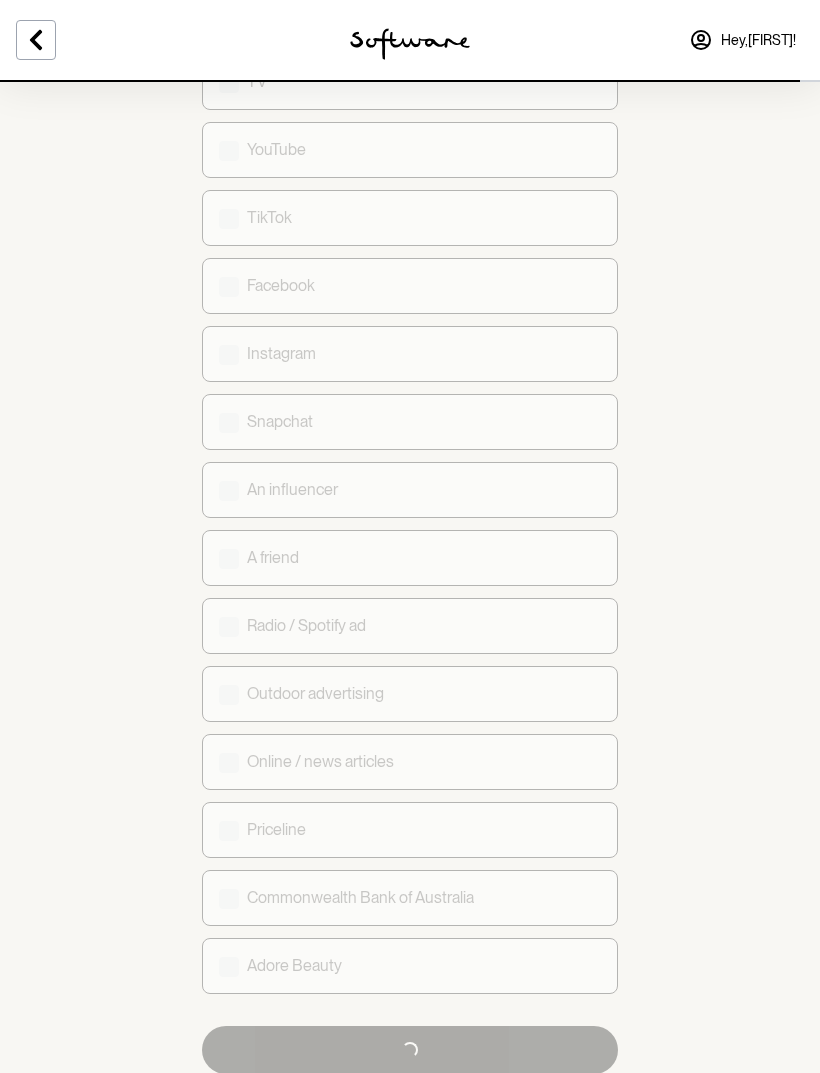 scroll, scrollTop: 0, scrollLeft: 0, axis: both 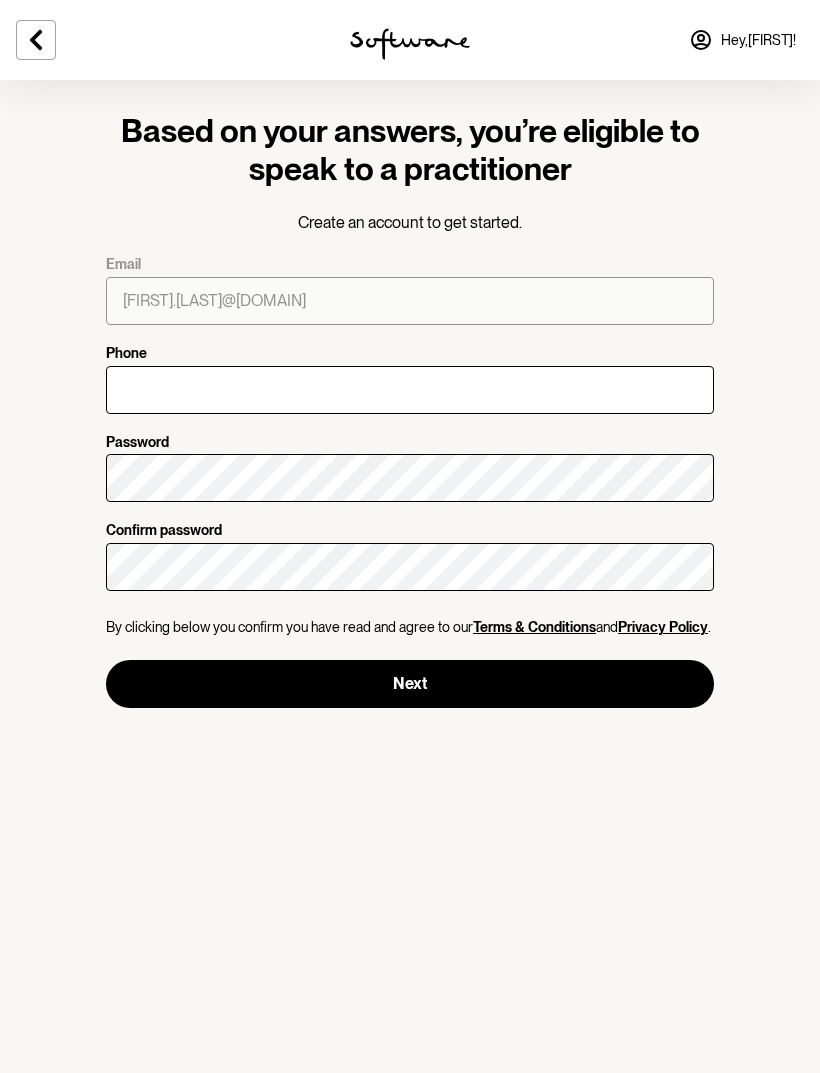 click at bounding box center [410, 44] 